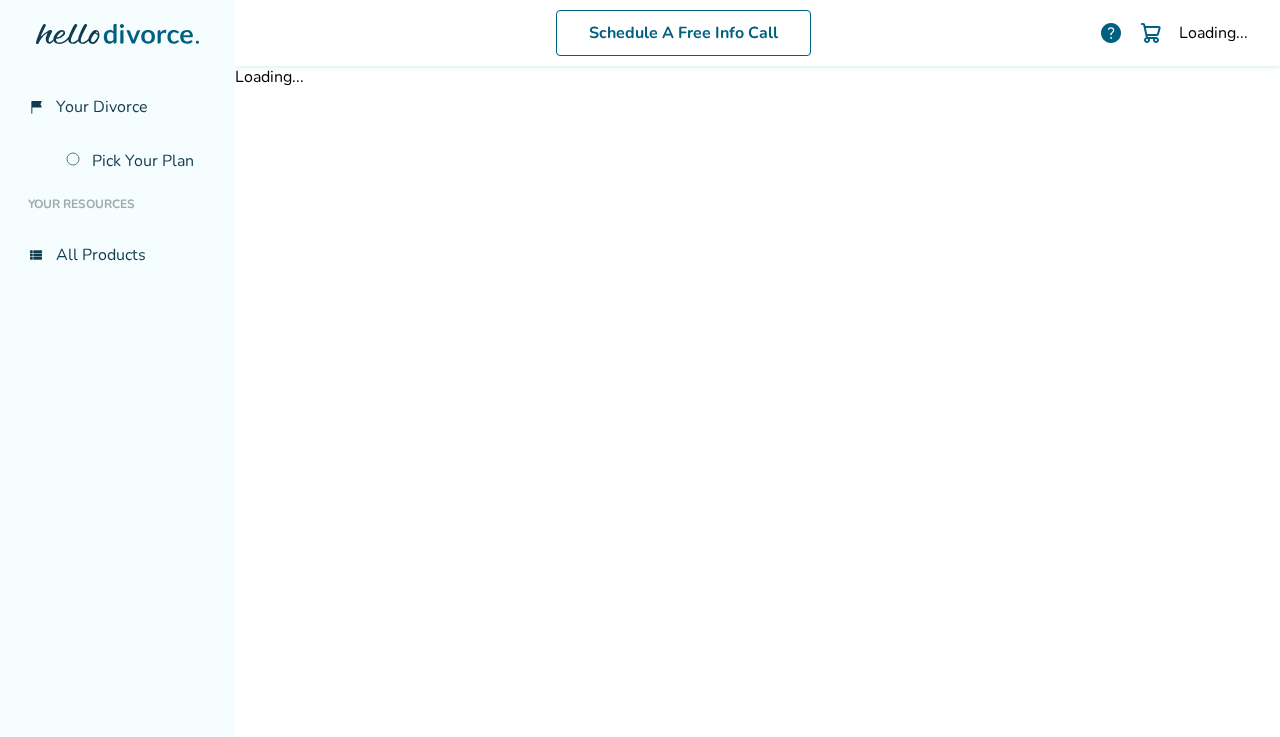 scroll, scrollTop: 0, scrollLeft: 0, axis: both 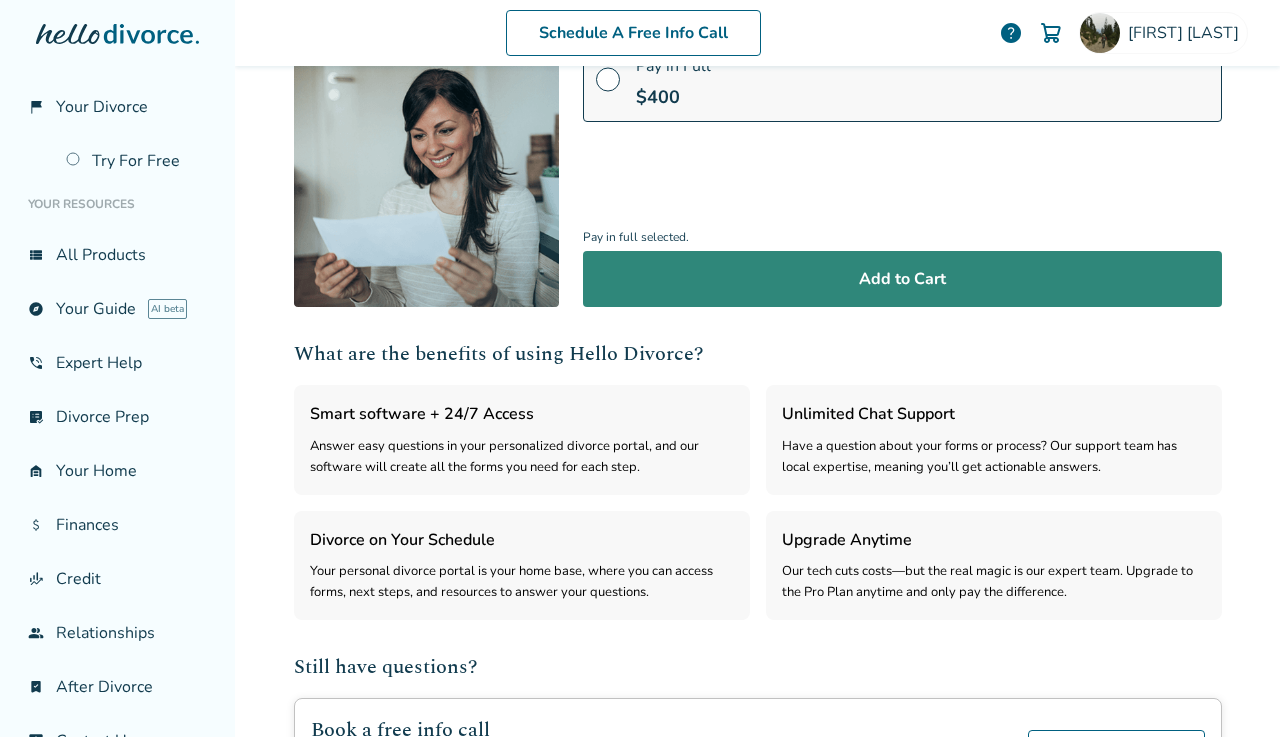 click on "Add to Cart" at bounding box center [902, 279] 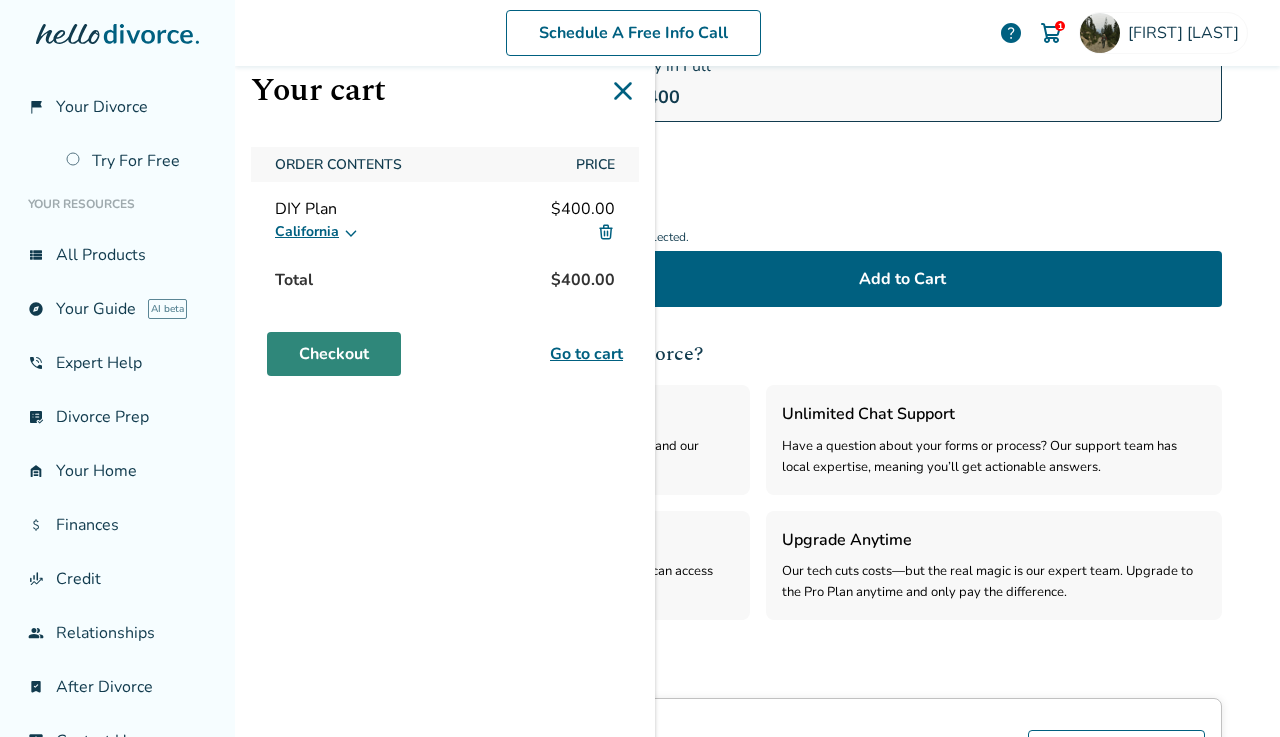 click on "Checkout" at bounding box center (334, 354) 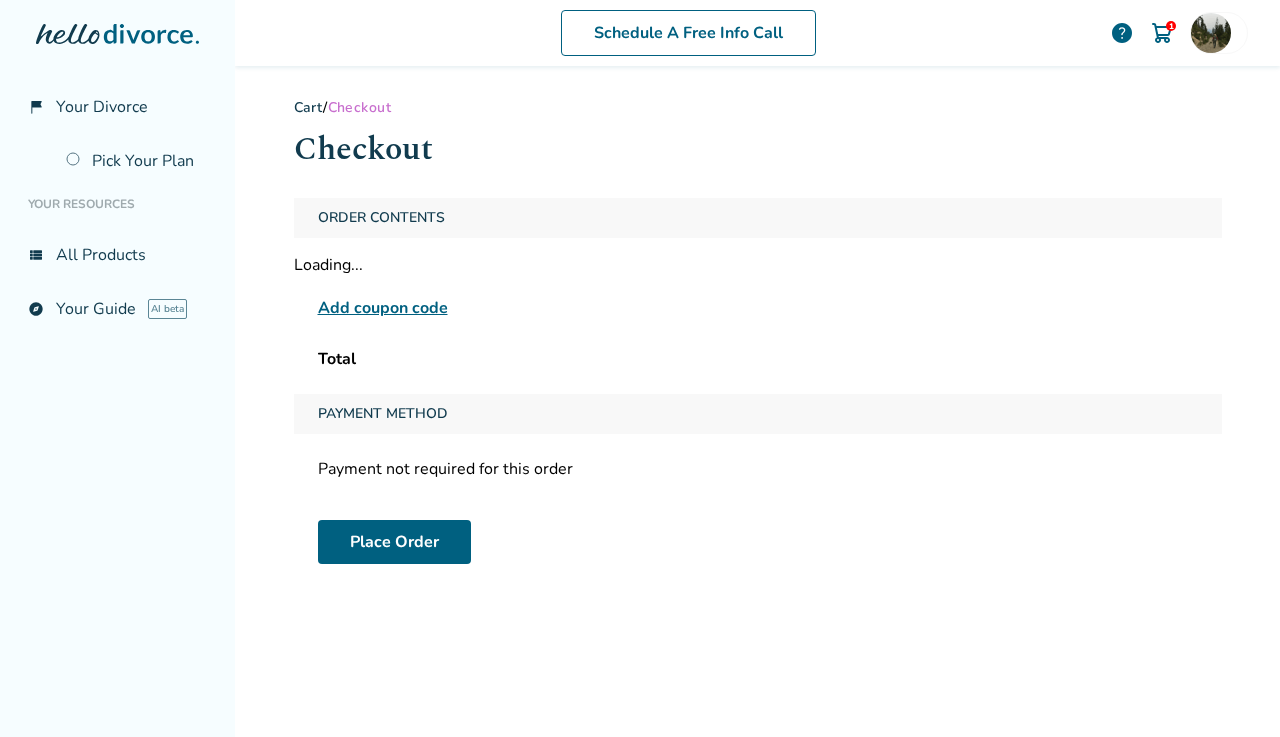 scroll, scrollTop: 0, scrollLeft: 0, axis: both 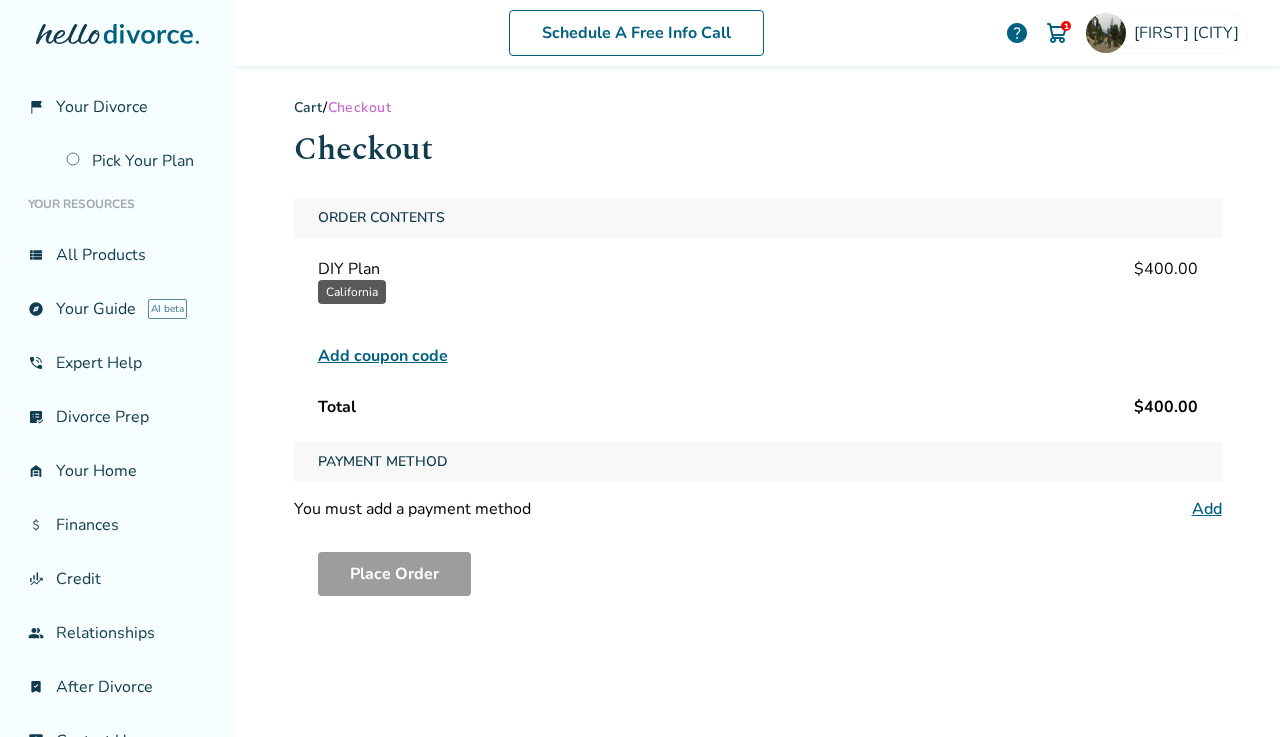 click on "Payment Method" at bounding box center [383, 462] 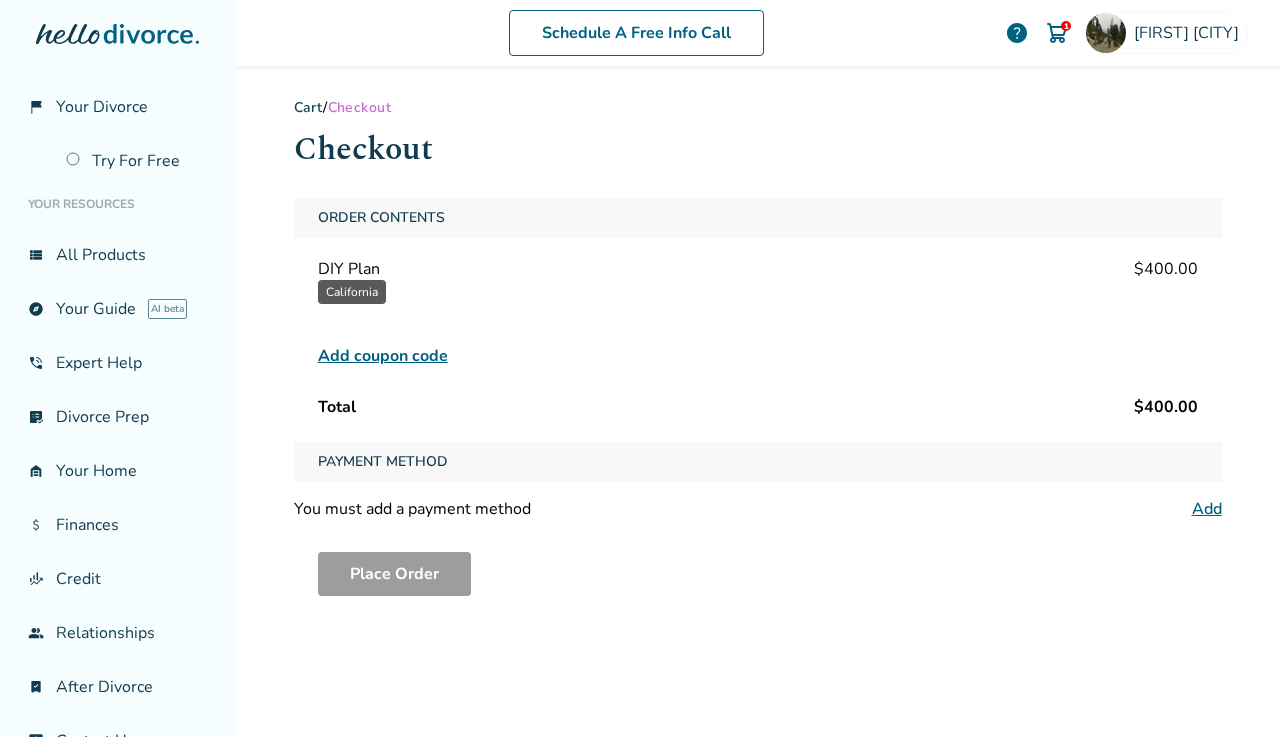 click on "Add" at bounding box center [1207, 509] 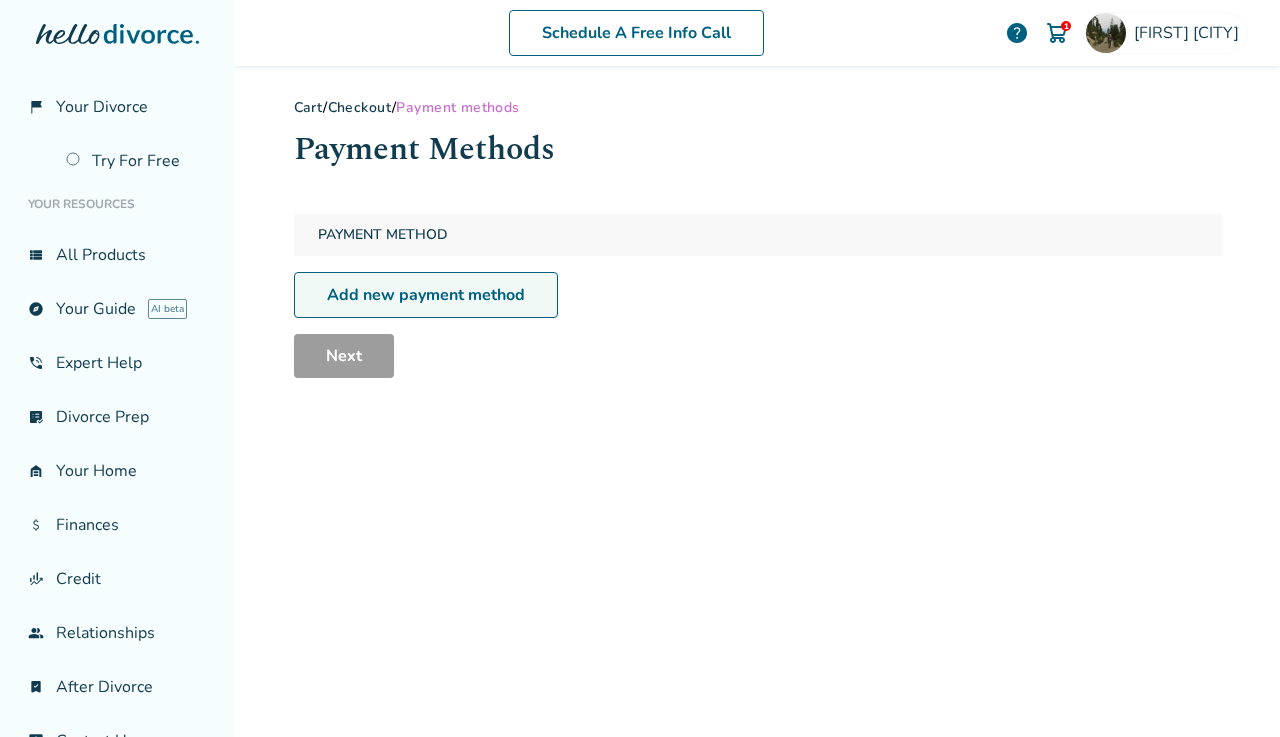 click on "Add new payment method" at bounding box center [426, 295] 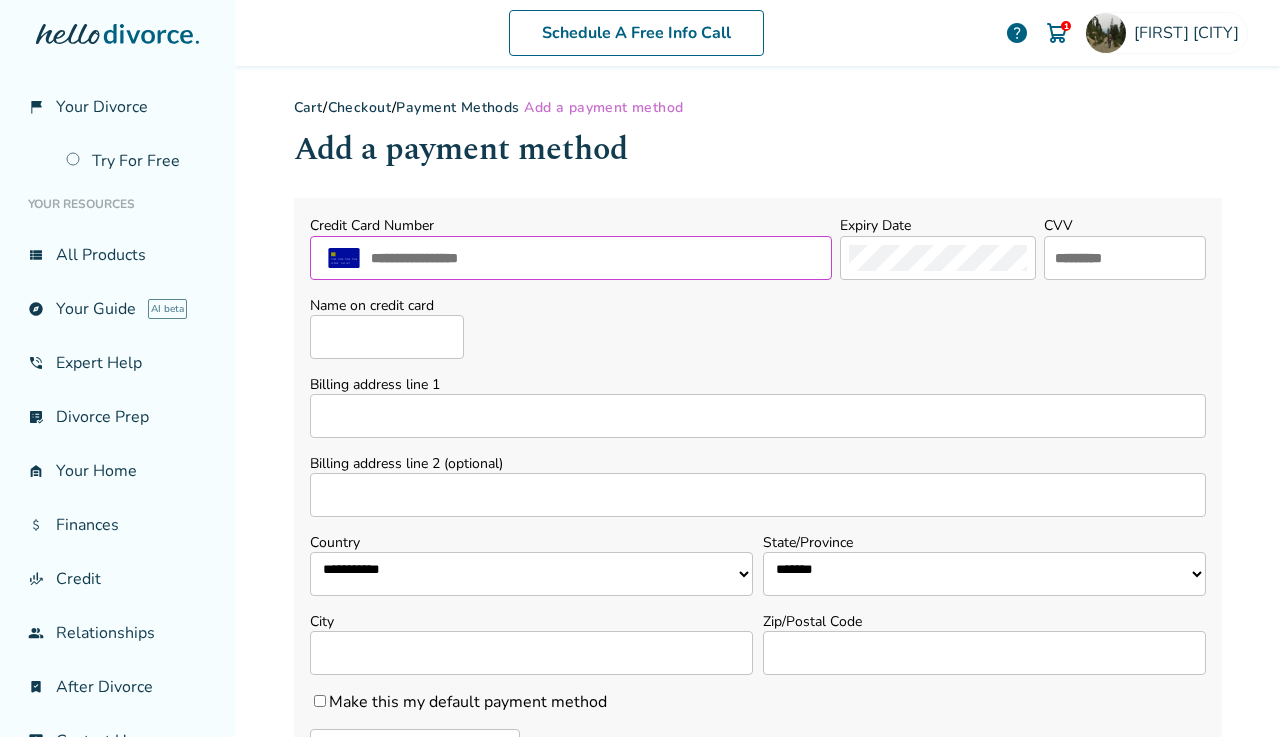 click at bounding box center (596, 258) 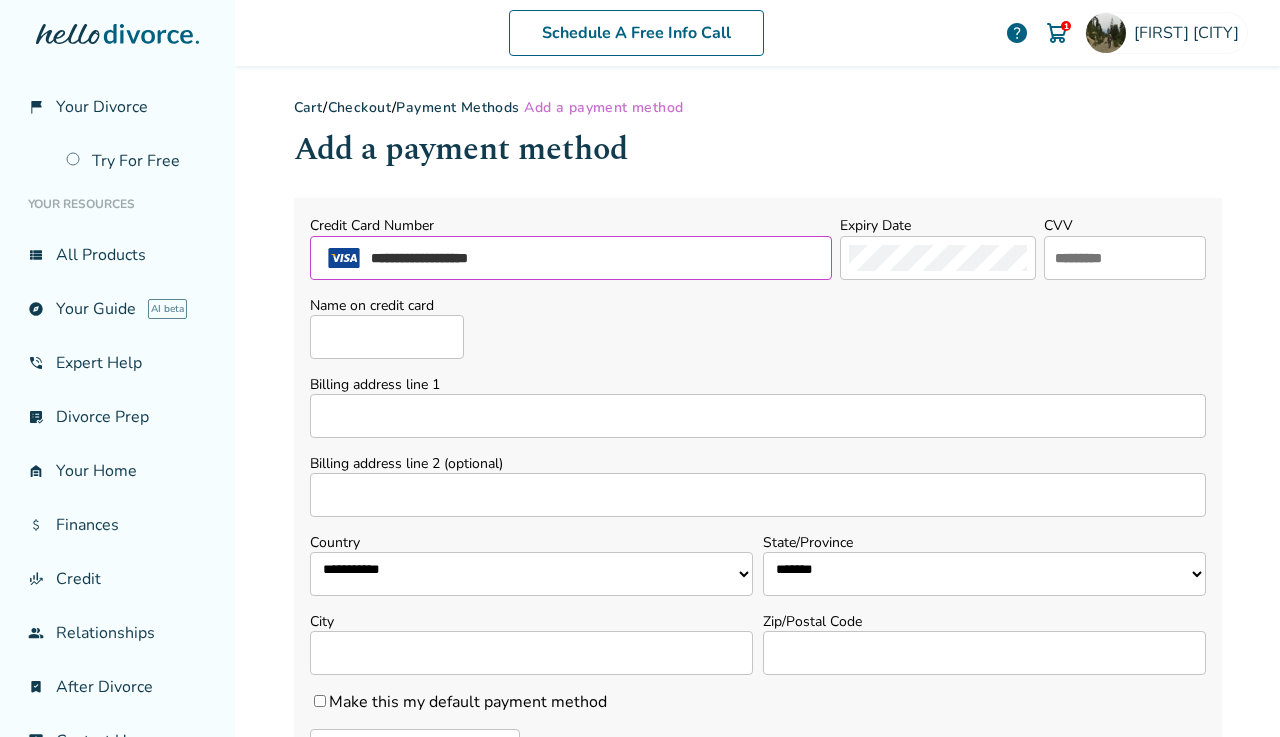 type on "**********" 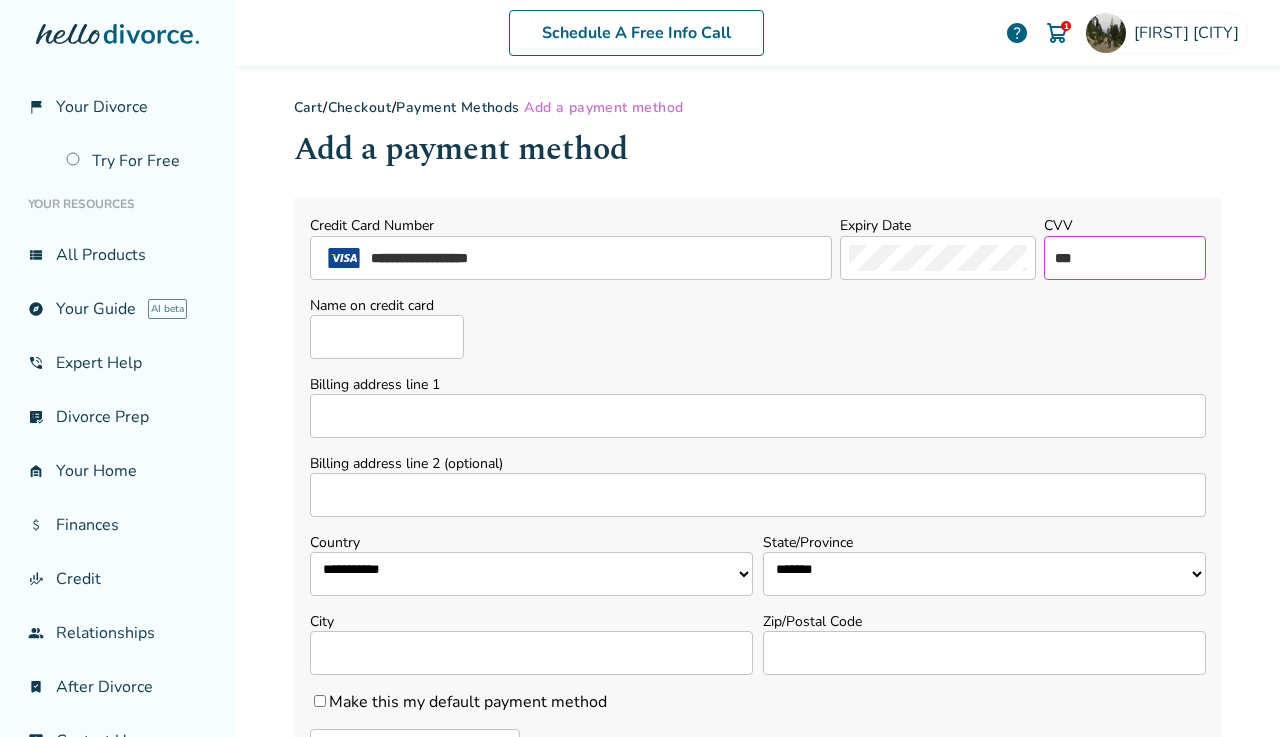type on "***" 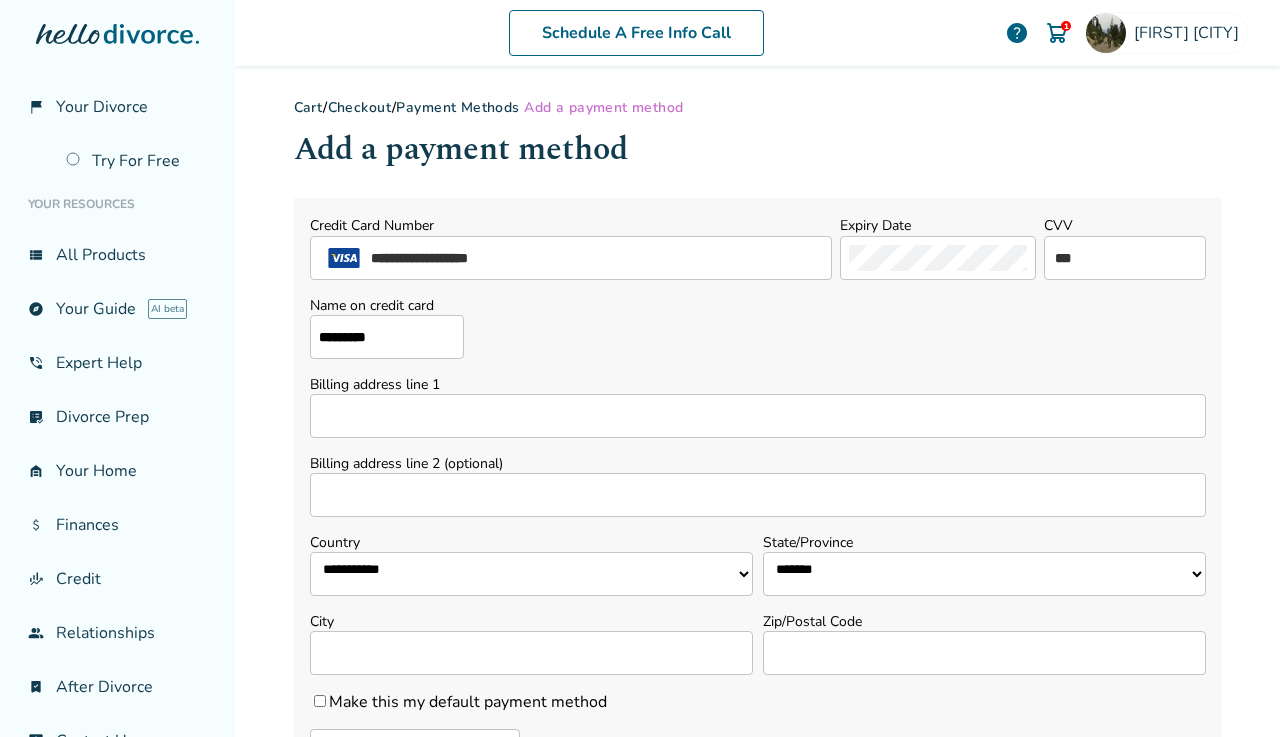 type on "*********" 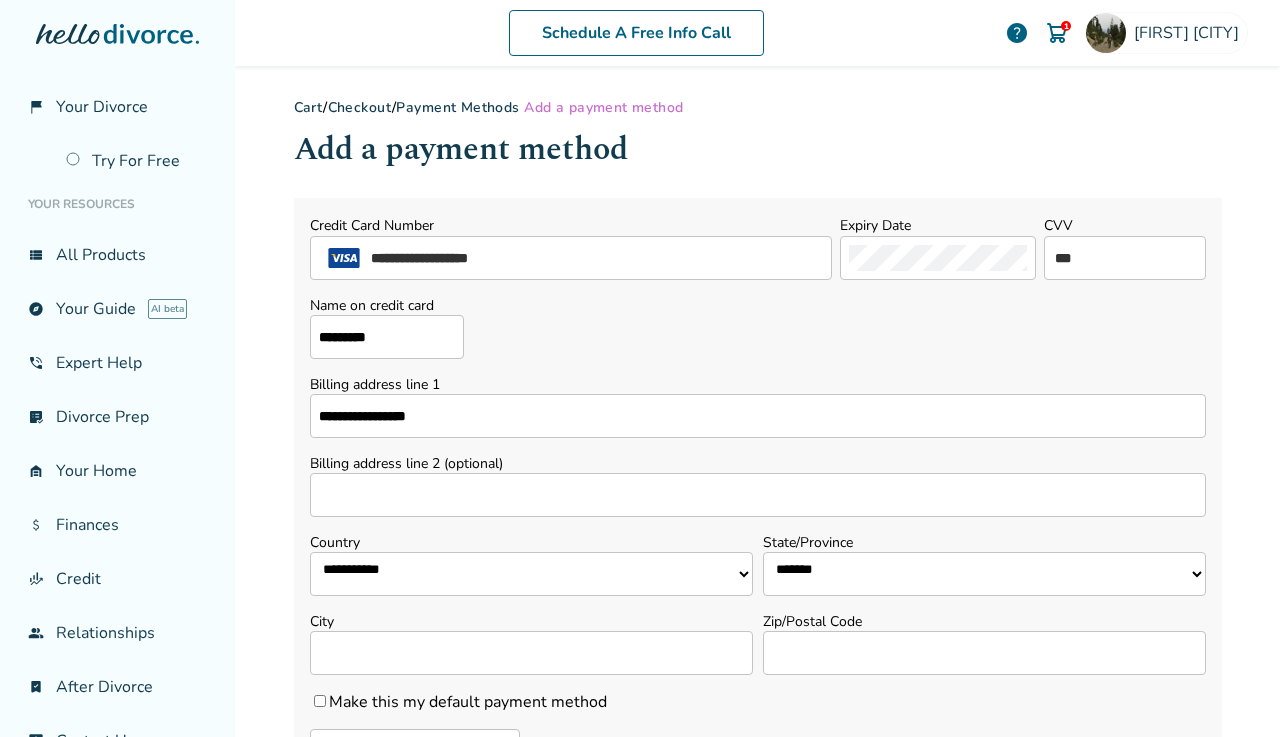 type on "**********" 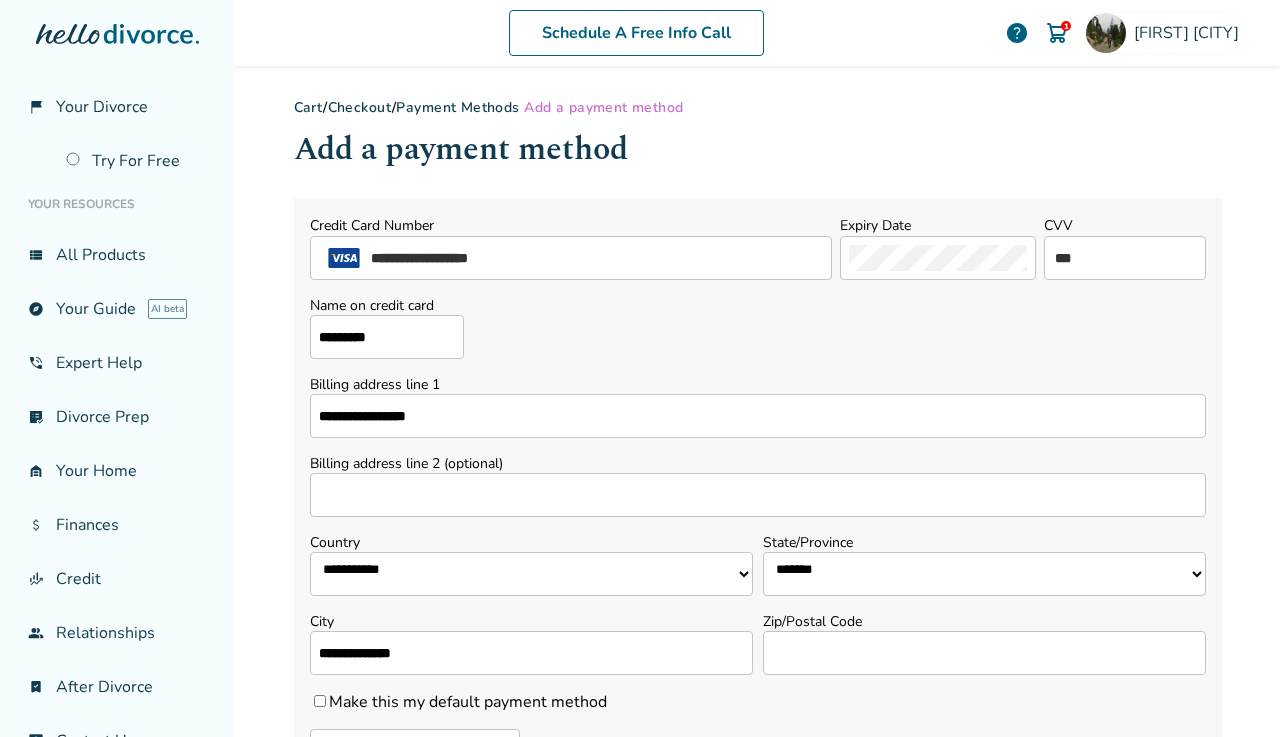 type on "**********" 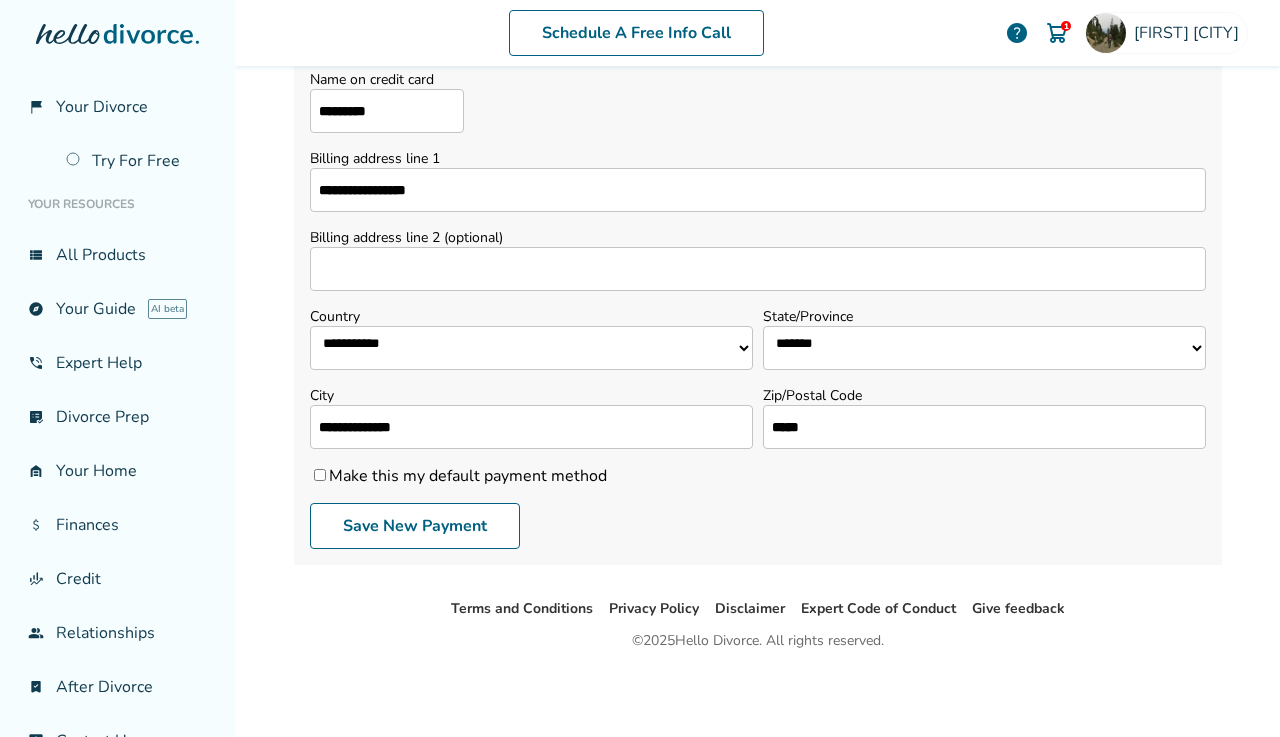 scroll, scrollTop: 234, scrollLeft: 0, axis: vertical 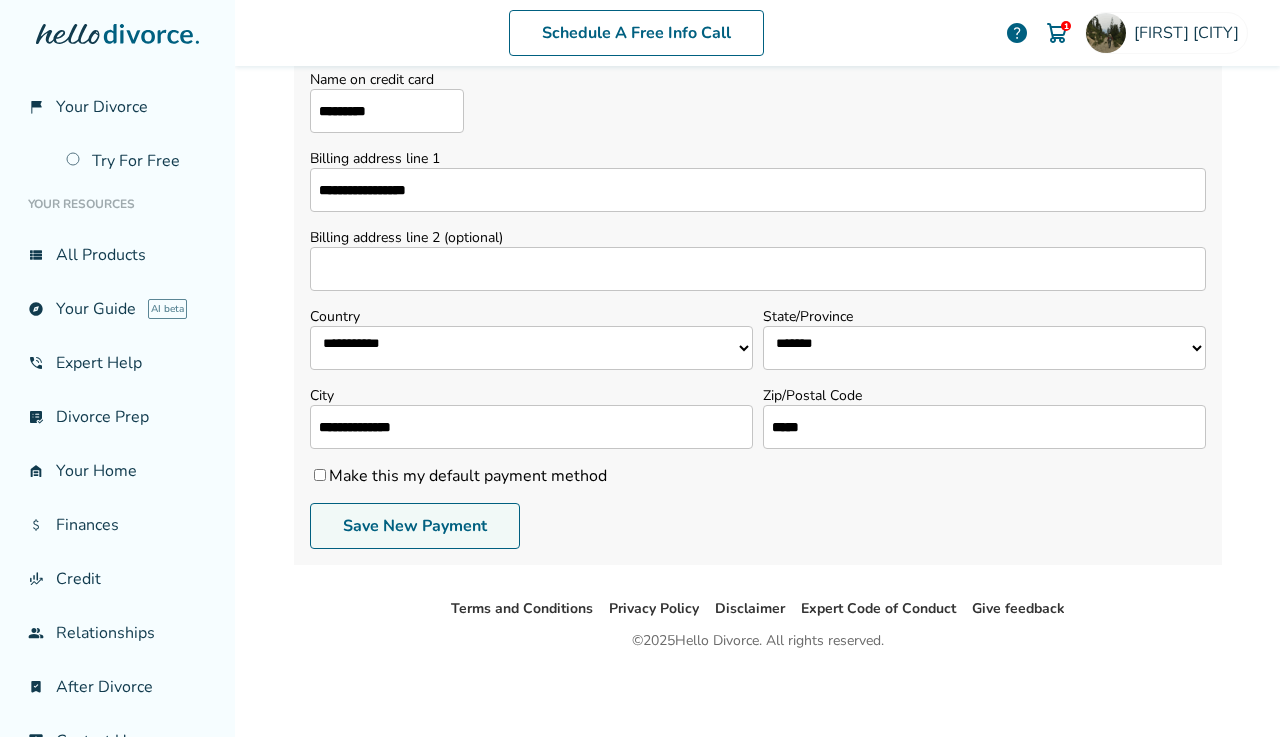 type on "*****" 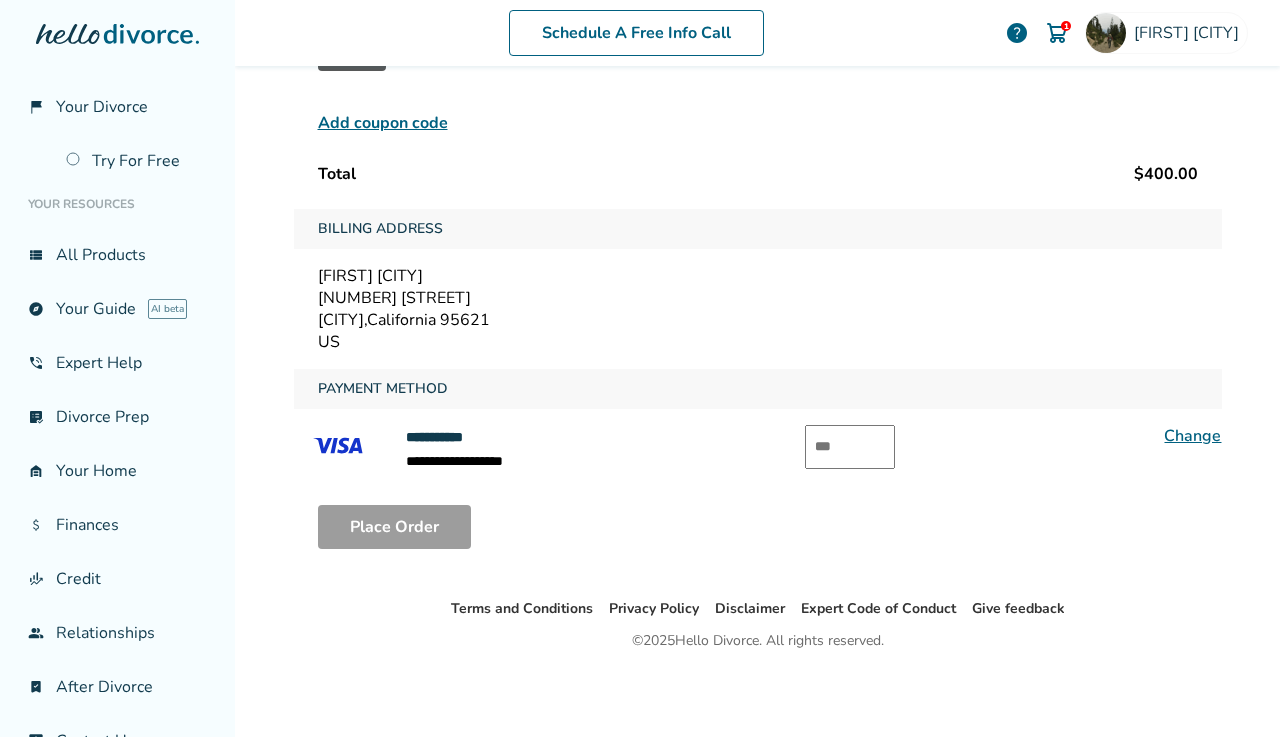 scroll, scrollTop: 241, scrollLeft: 0, axis: vertical 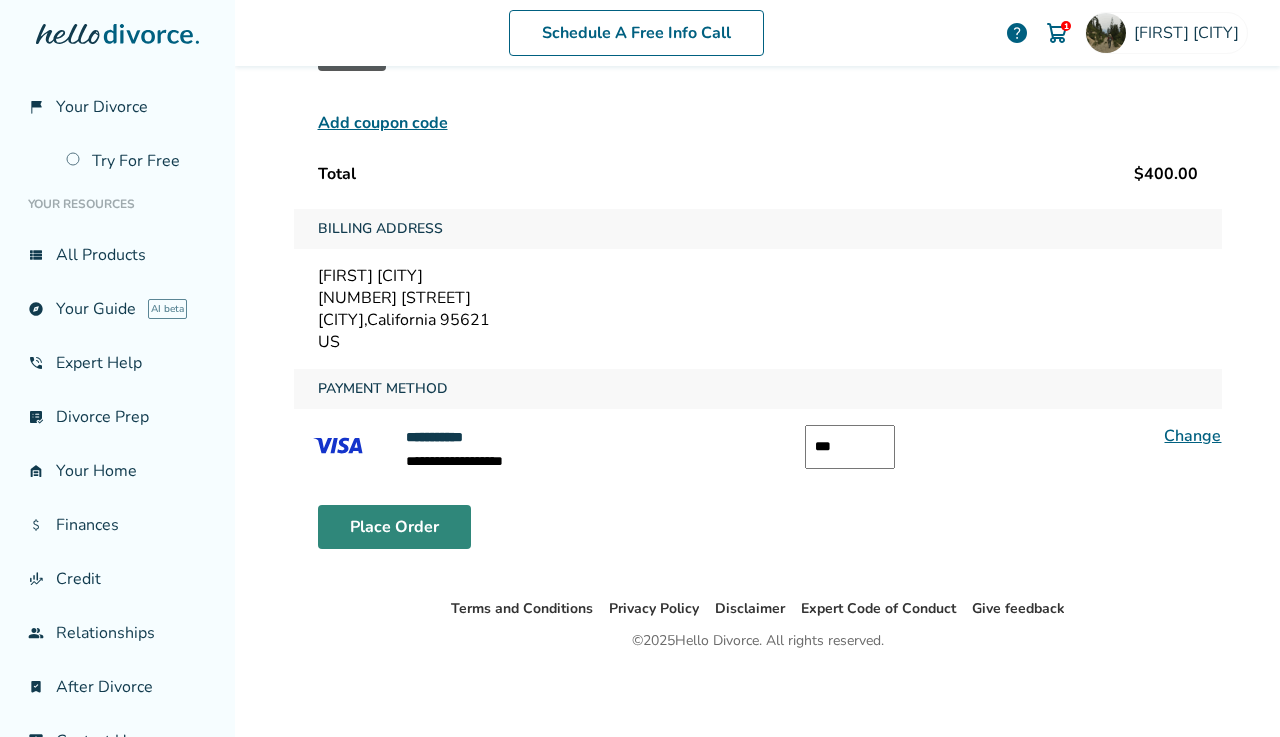type on "***" 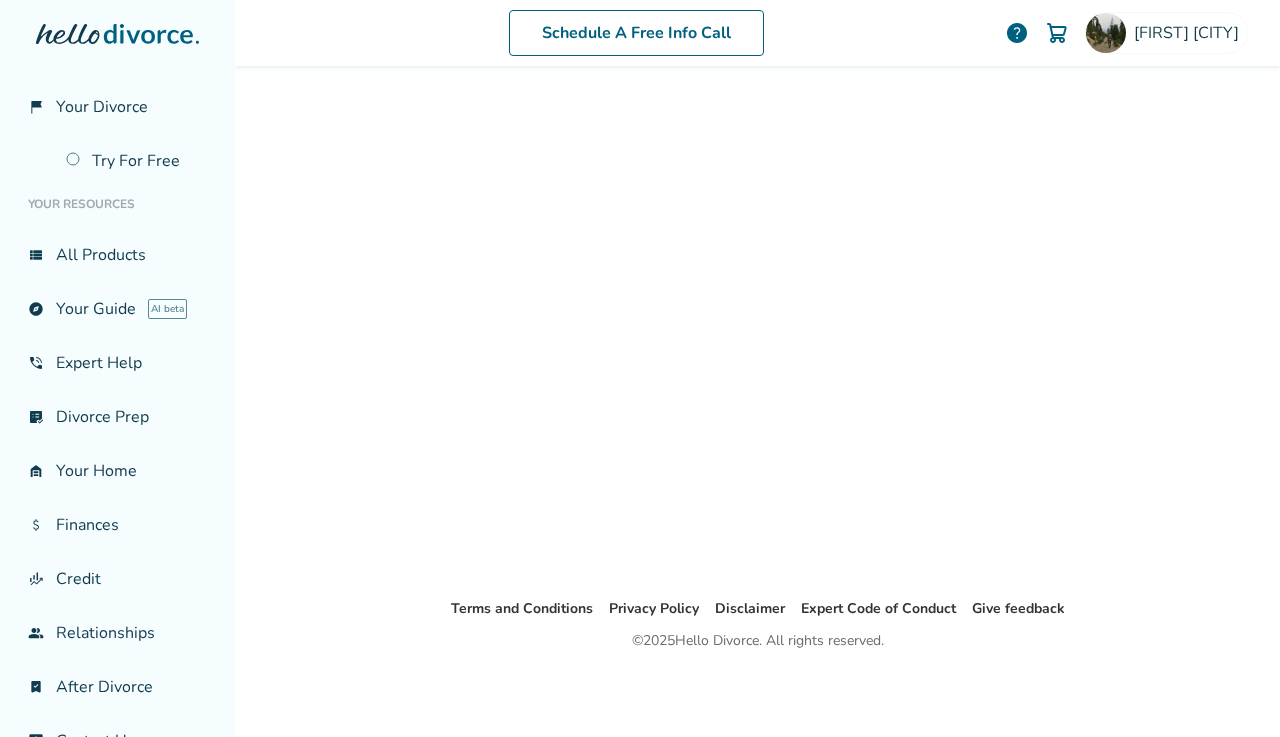 scroll, scrollTop: 98, scrollLeft: 0, axis: vertical 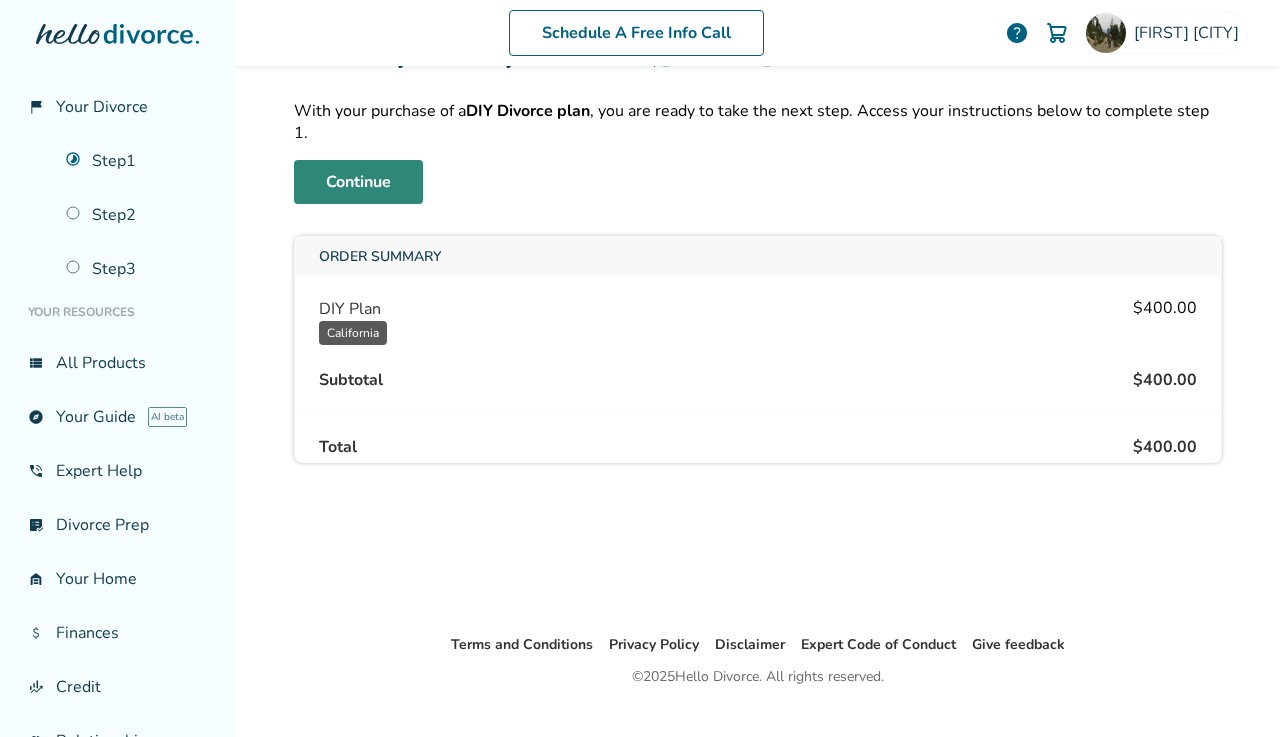 click on "Continue" at bounding box center [358, 182] 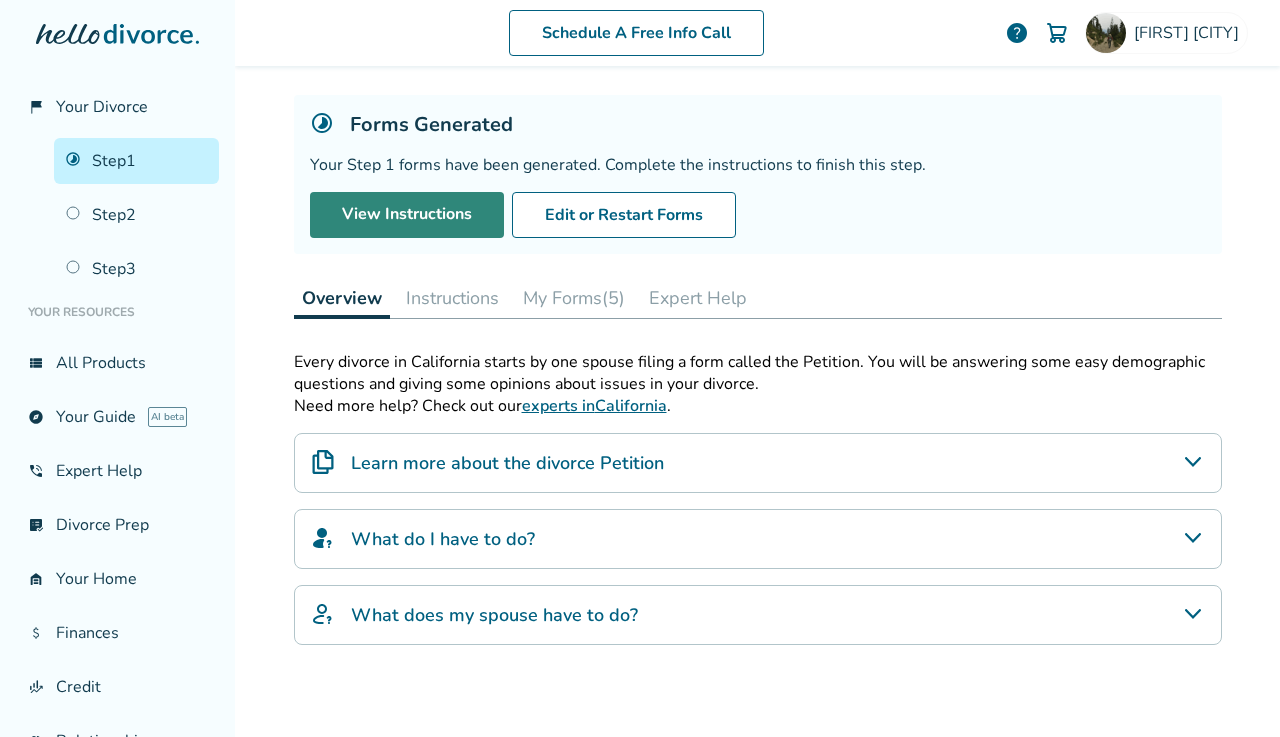 click on "View Instructions" at bounding box center [407, 215] 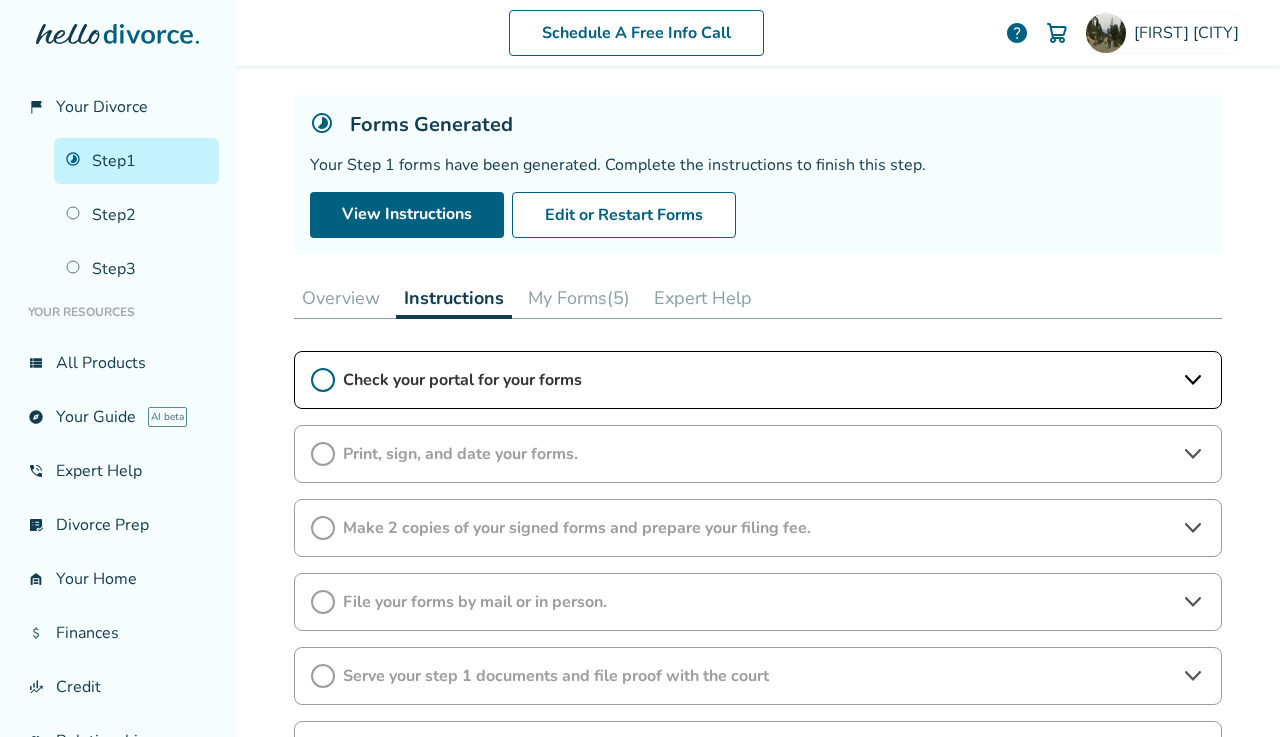 click on "Check your portal for your forms" at bounding box center [758, 380] 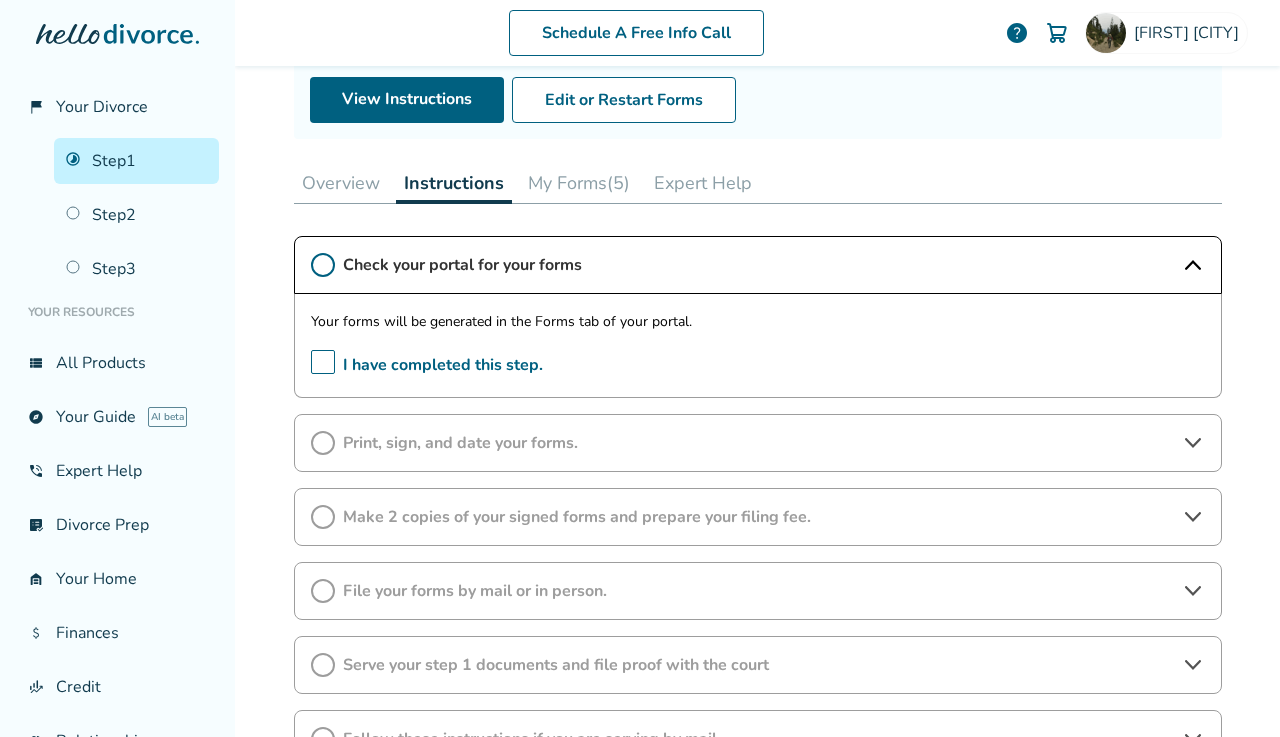 scroll, scrollTop: 228, scrollLeft: 0, axis: vertical 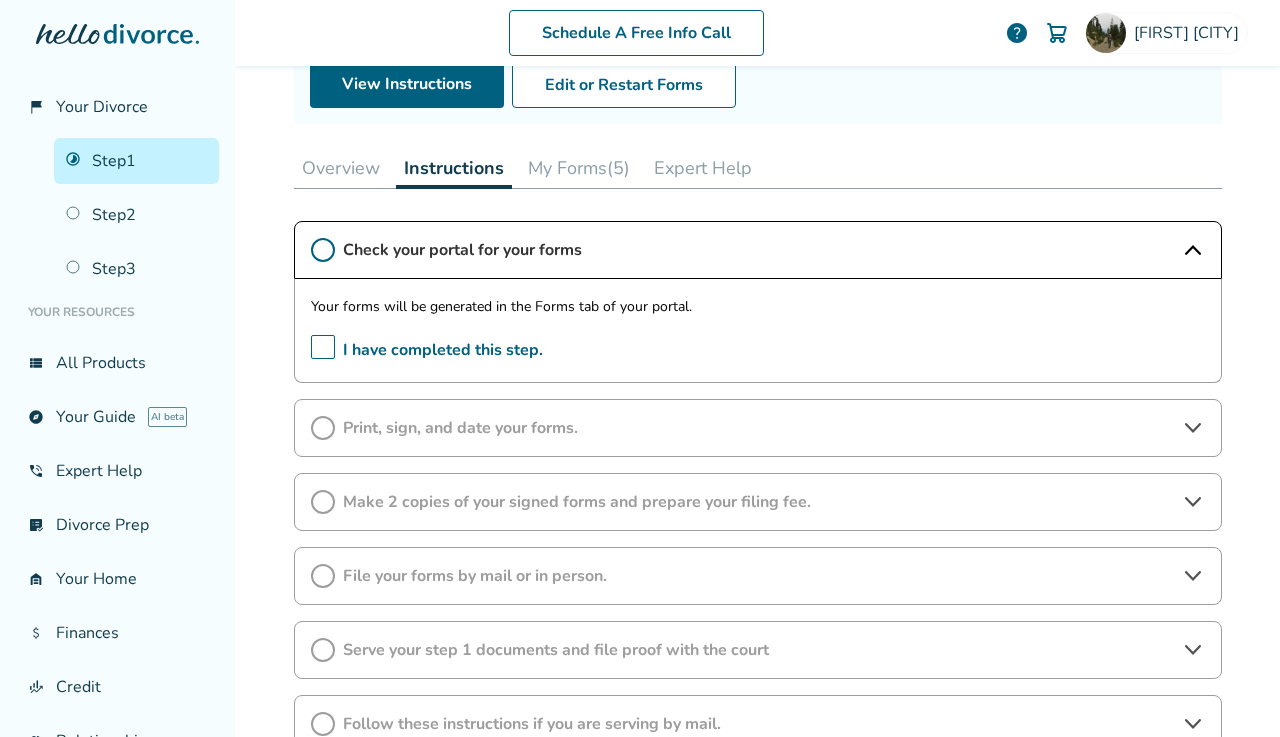 click on "I have completed this step." at bounding box center (427, 350) 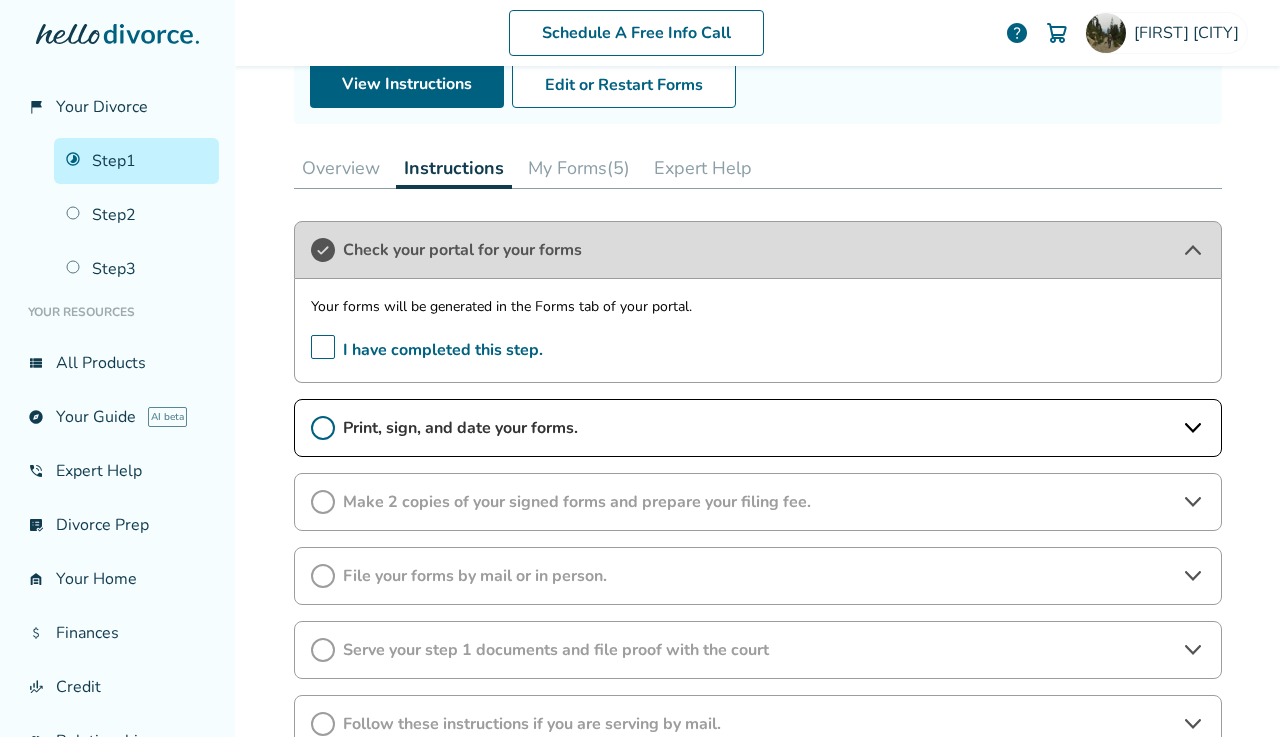 scroll, scrollTop: 359, scrollLeft: 0, axis: vertical 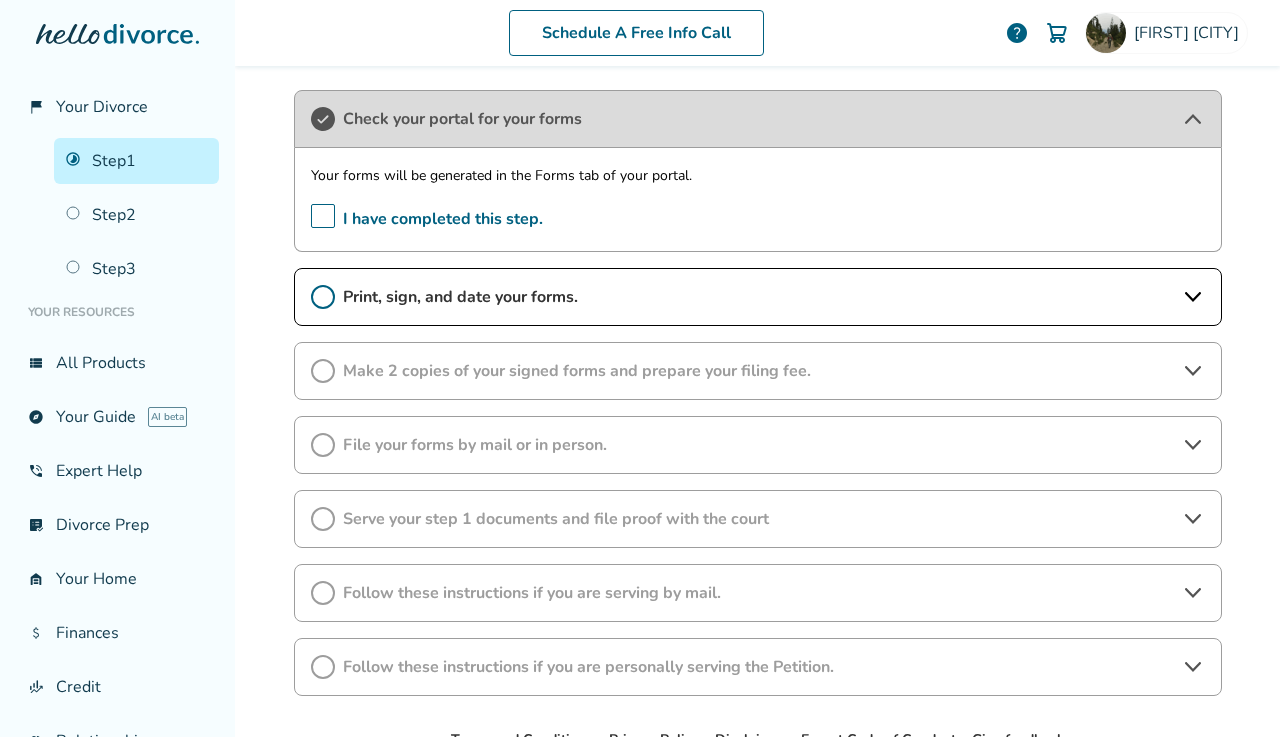 click on "Print, sign, and date your forms." at bounding box center [758, 297] 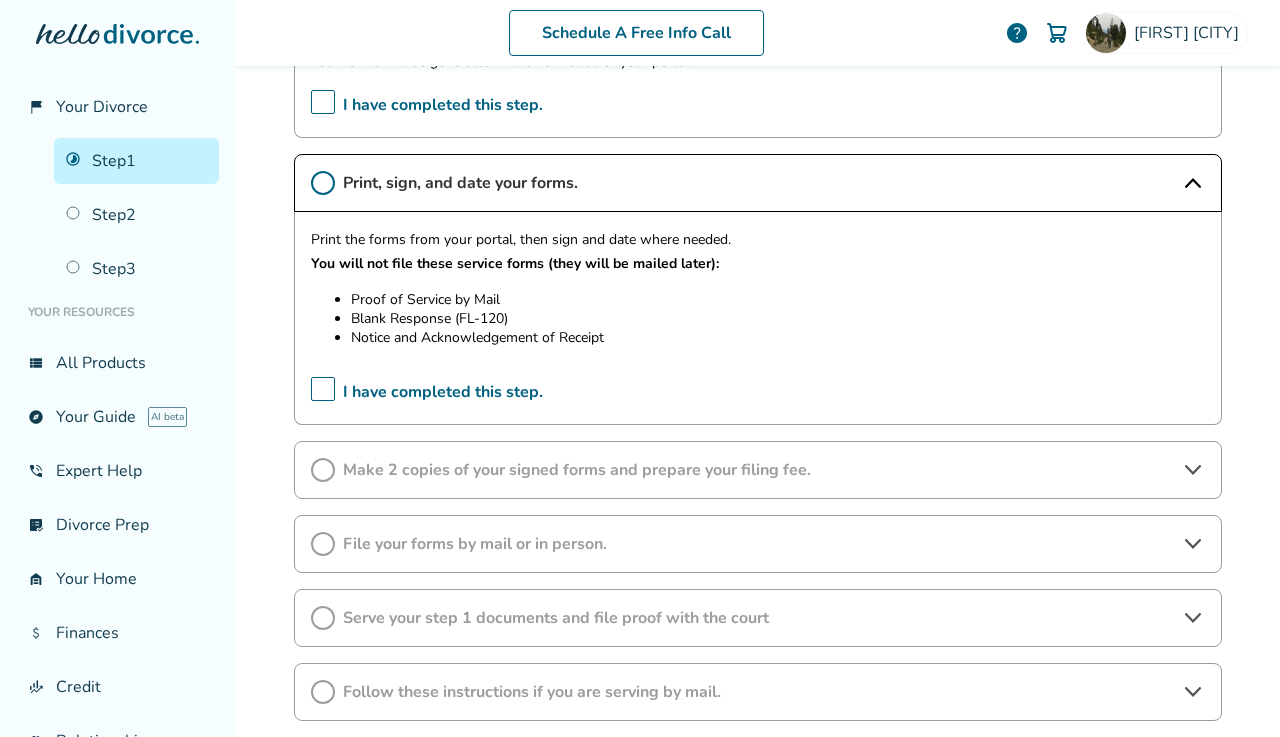 scroll, scrollTop: 476, scrollLeft: 0, axis: vertical 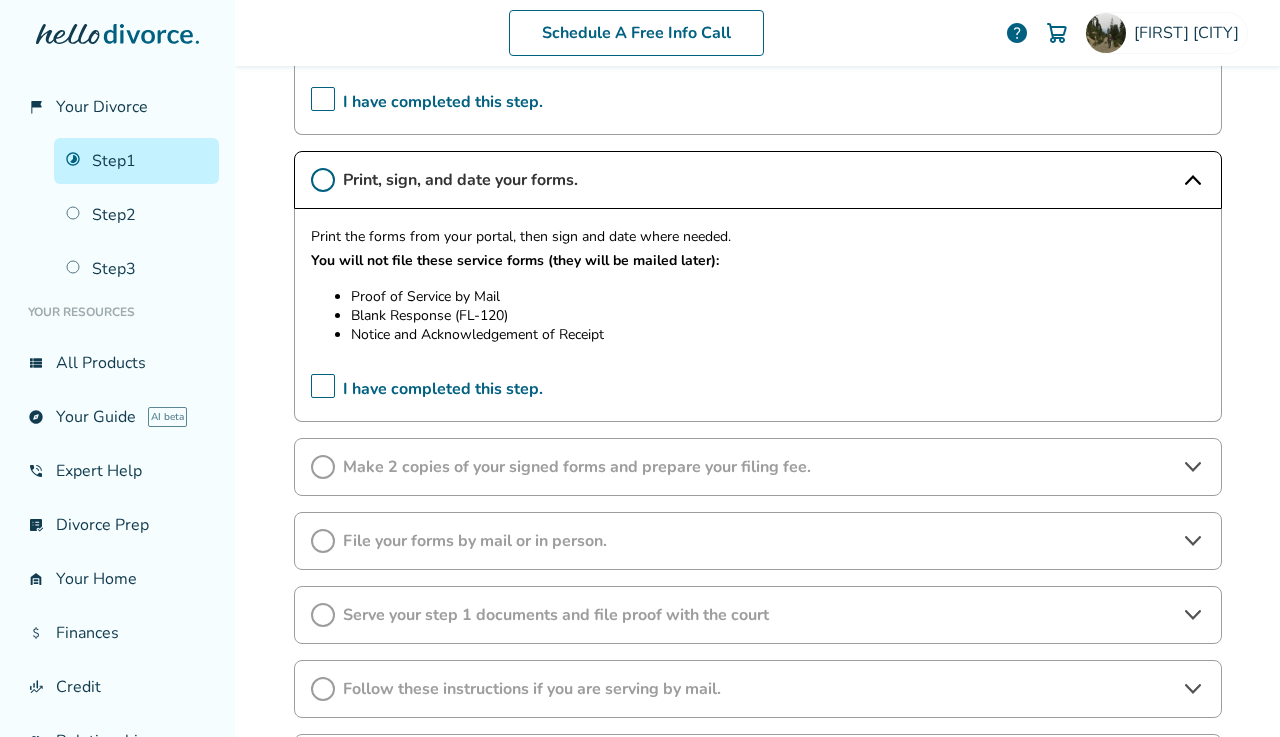 click on "Make 2 copies of your signed forms and prepare your filing fee." at bounding box center (758, 467) 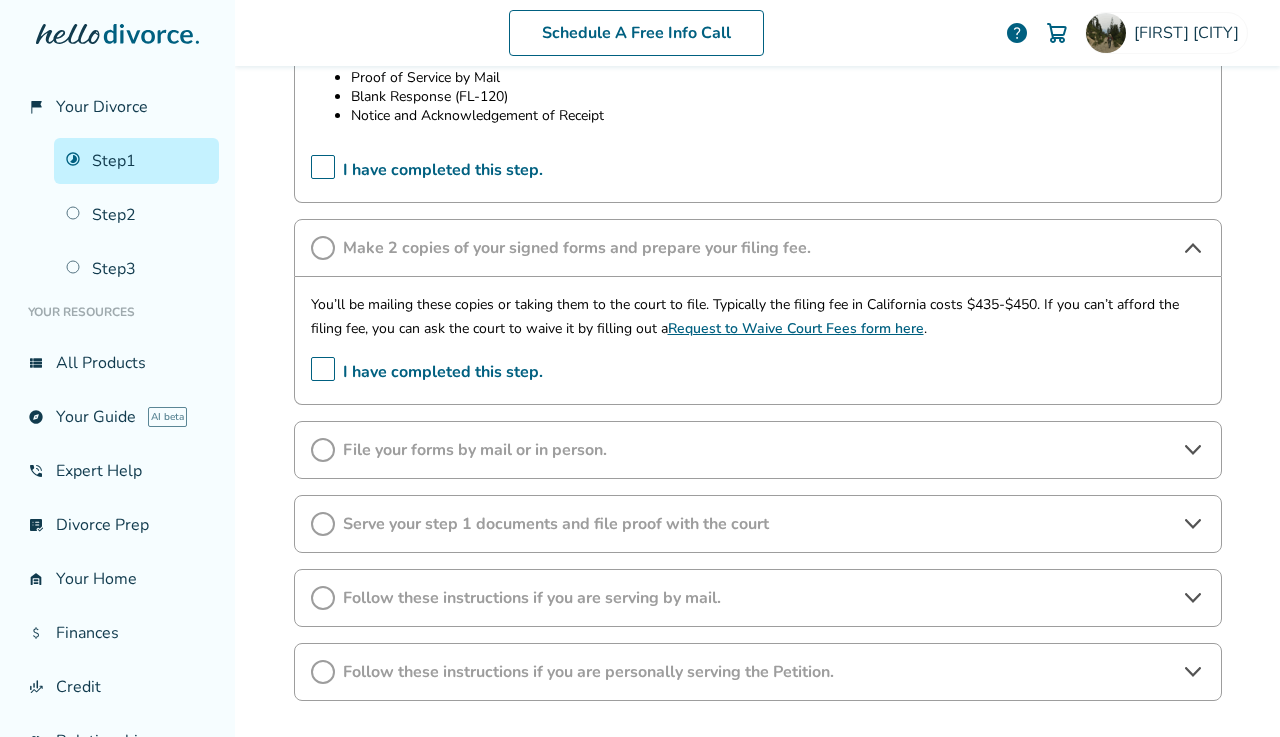 scroll, scrollTop: 724, scrollLeft: 0, axis: vertical 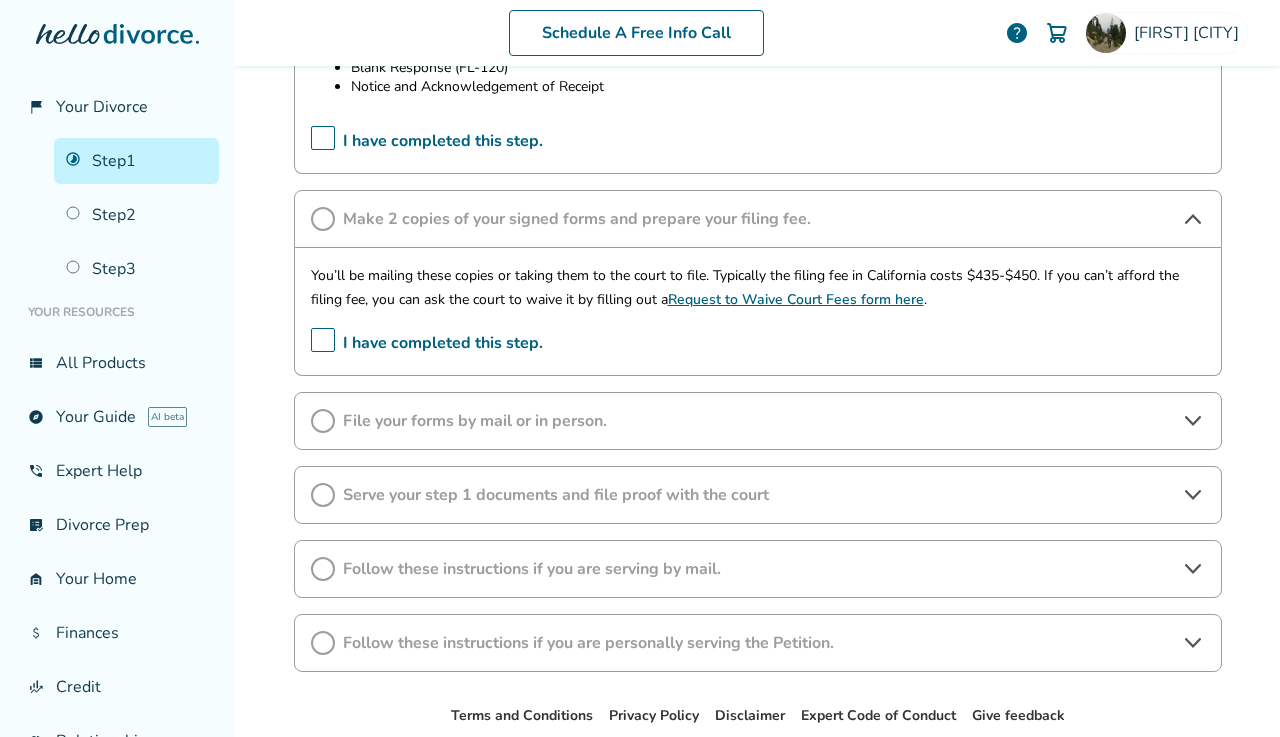 click on "File your forms by mail or in person." at bounding box center (758, 421) 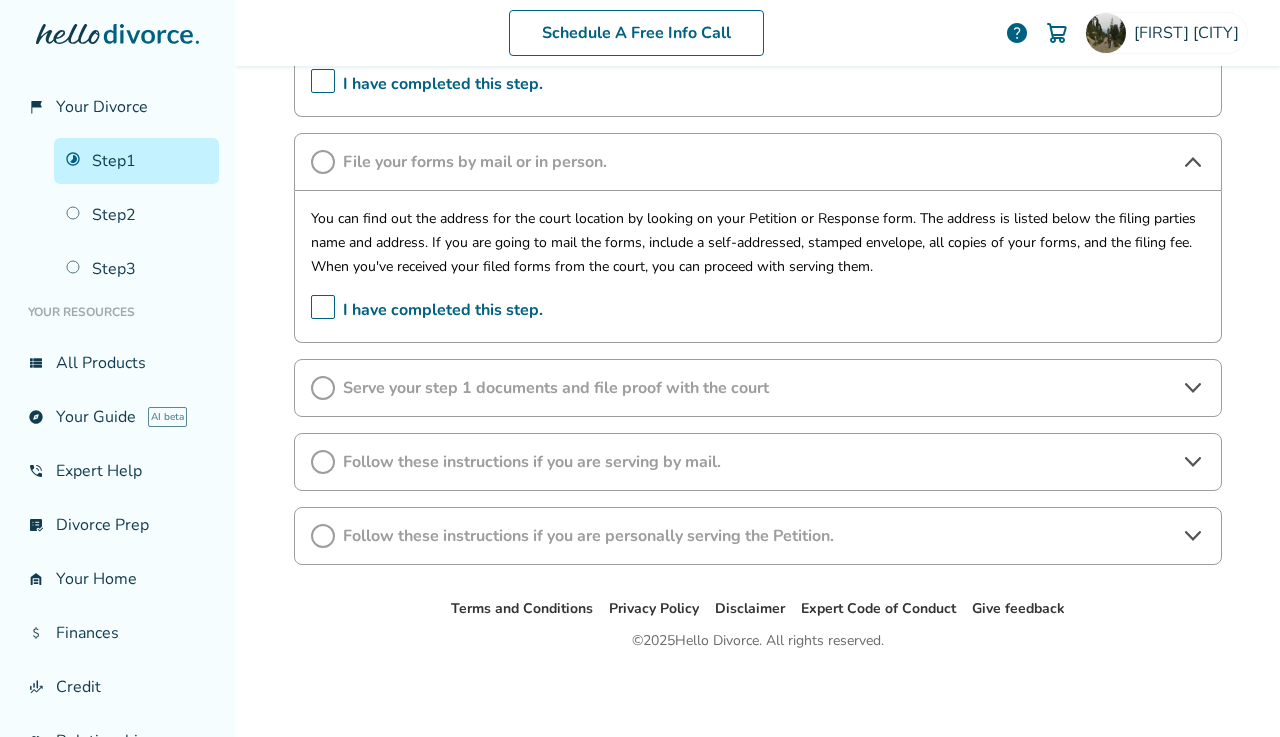 scroll, scrollTop: 991, scrollLeft: 0, axis: vertical 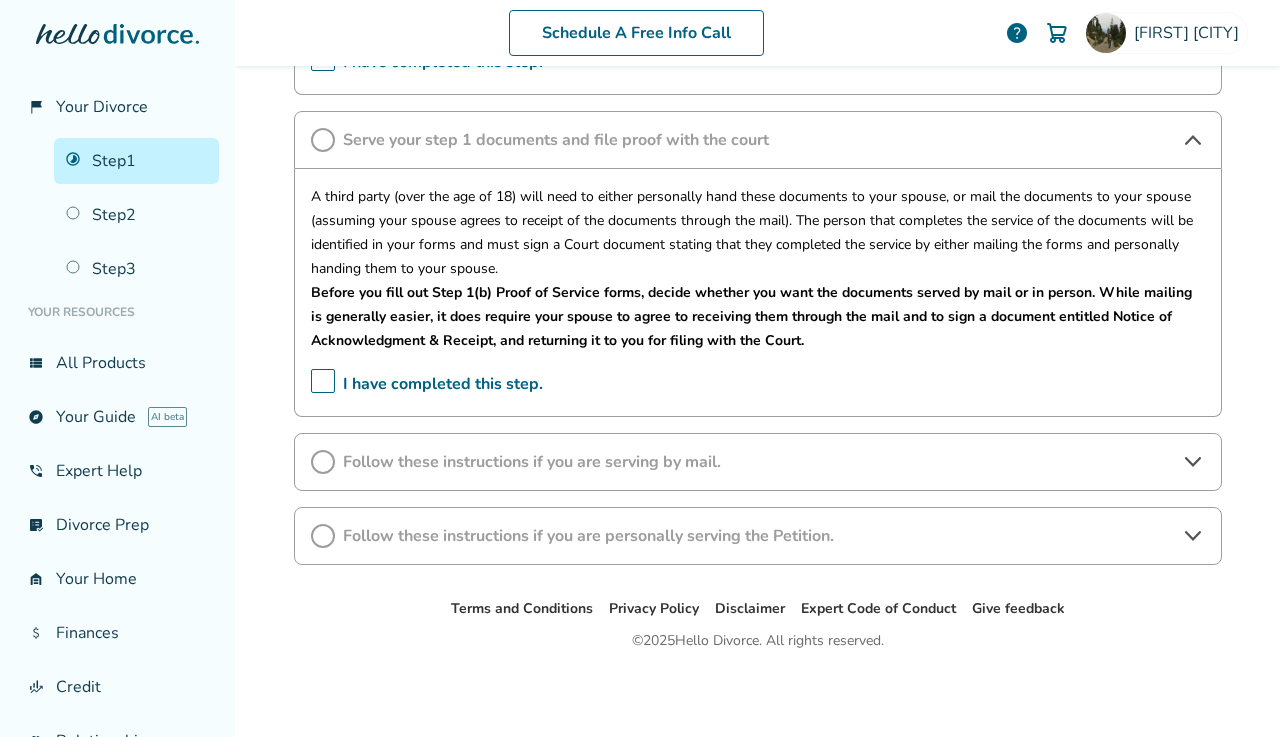click on "Follow these instructions if you are serving by mail." at bounding box center (758, 462) 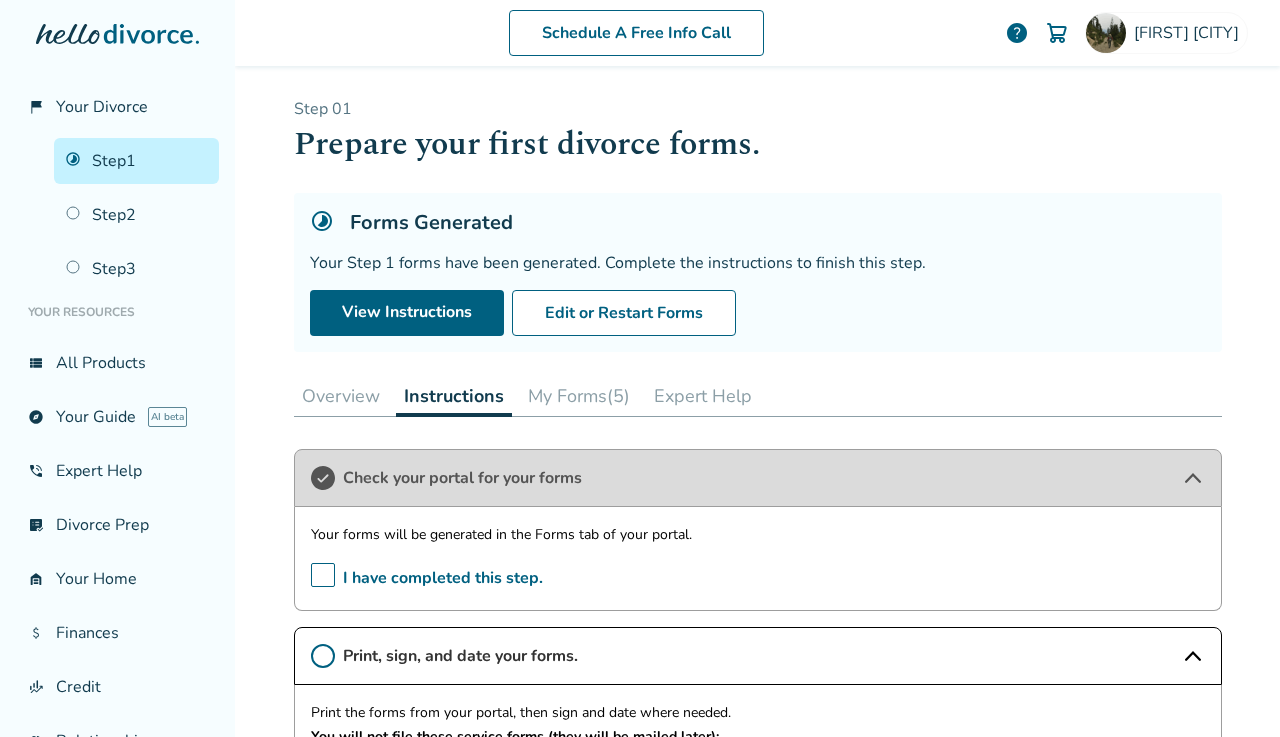 scroll, scrollTop: 0, scrollLeft: 0, axis: both 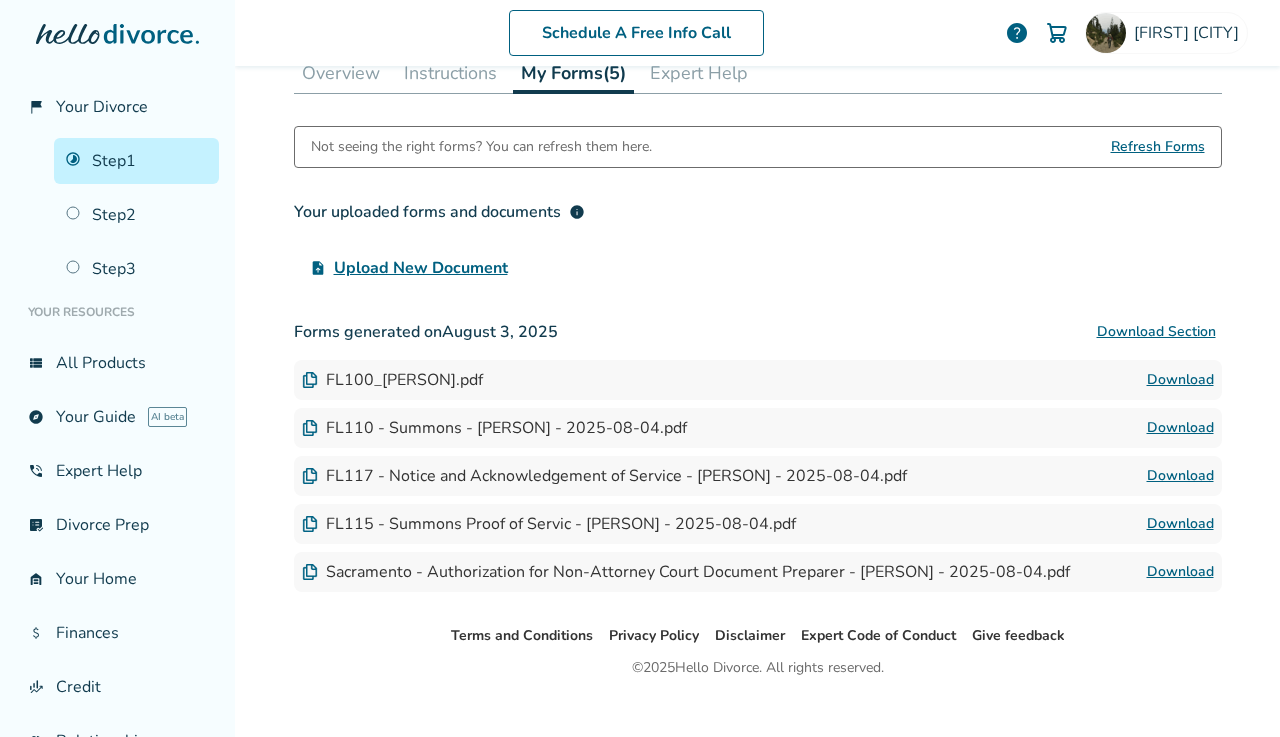 click at bounding box center (310, 428) 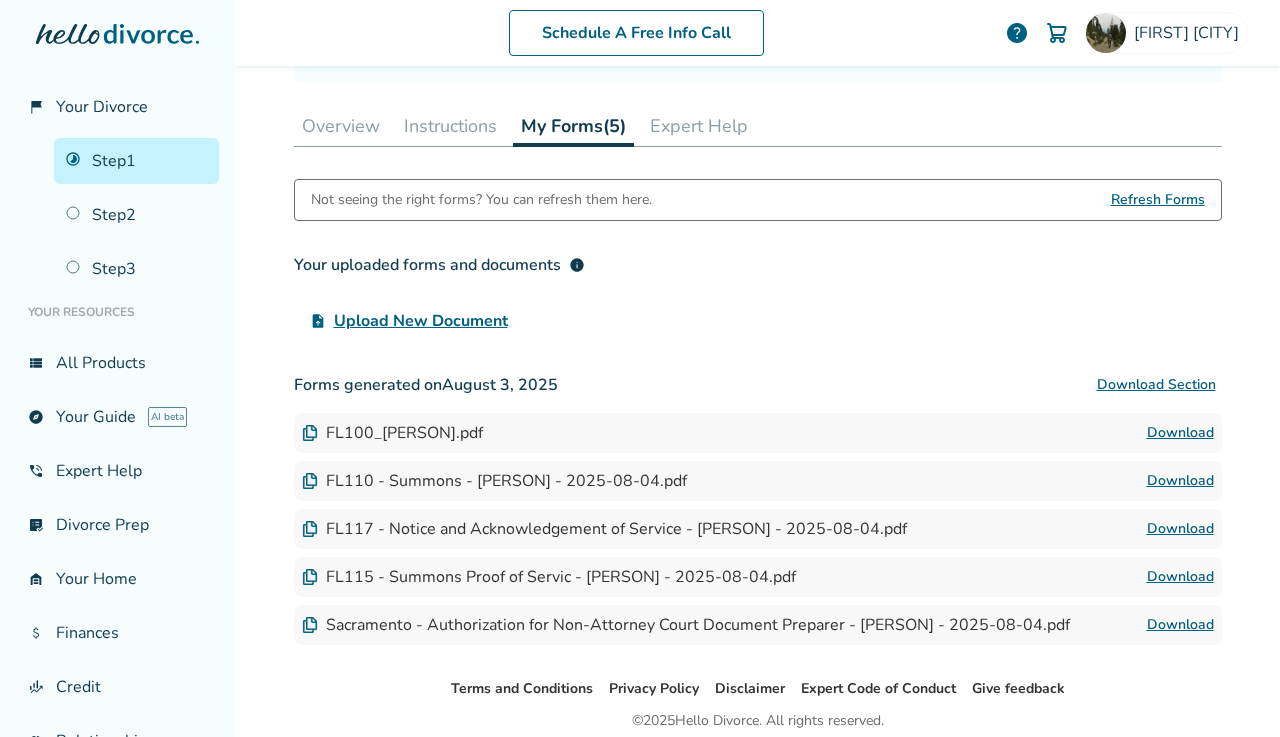 scroll, scrollTop: 261, scrollLeft: 0, axis: vertical 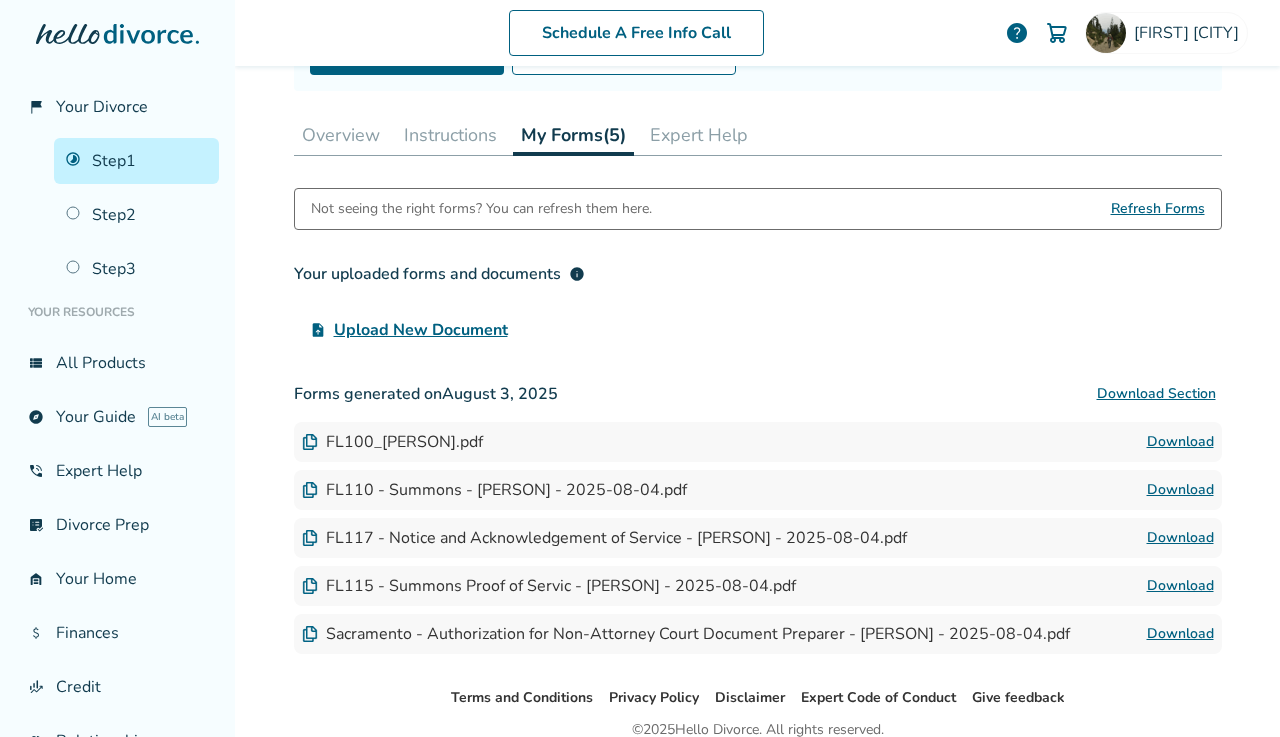 click on "Instructions" at bounding box center (450, 135) 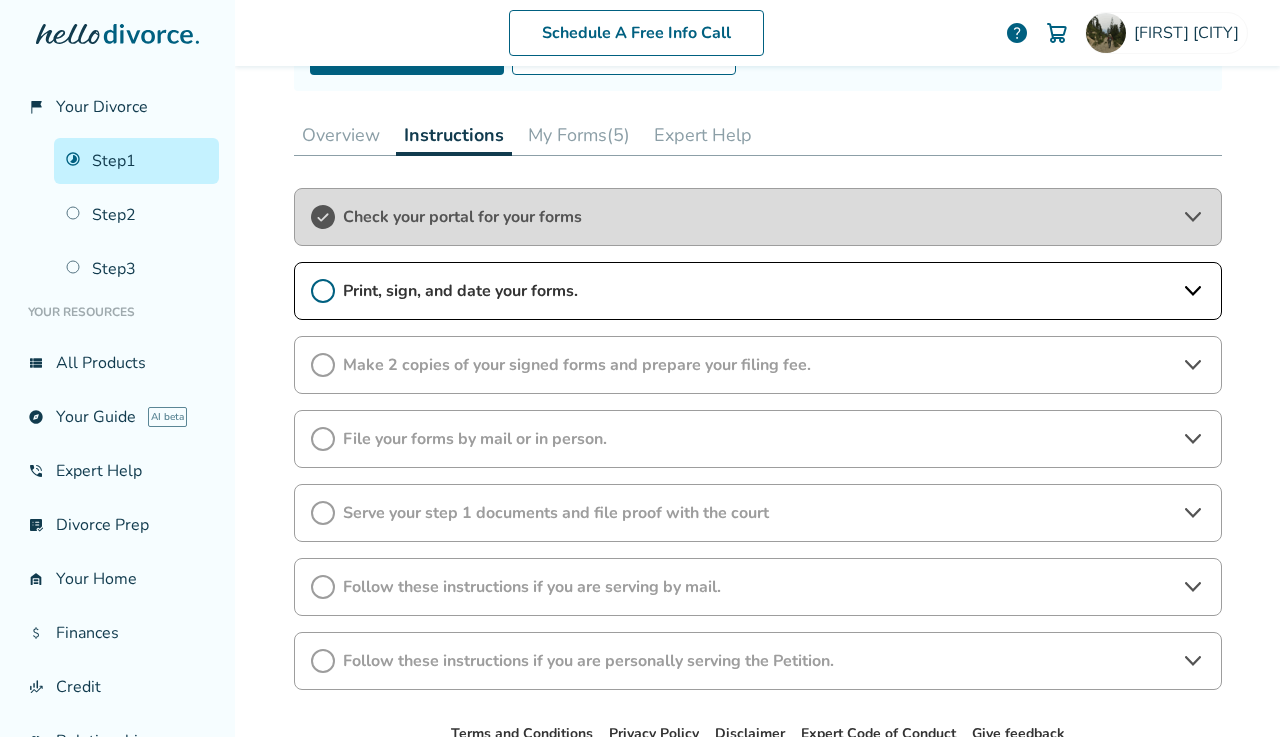 click on "Print, sign, and date your forms." at bounding box center [758, 291] 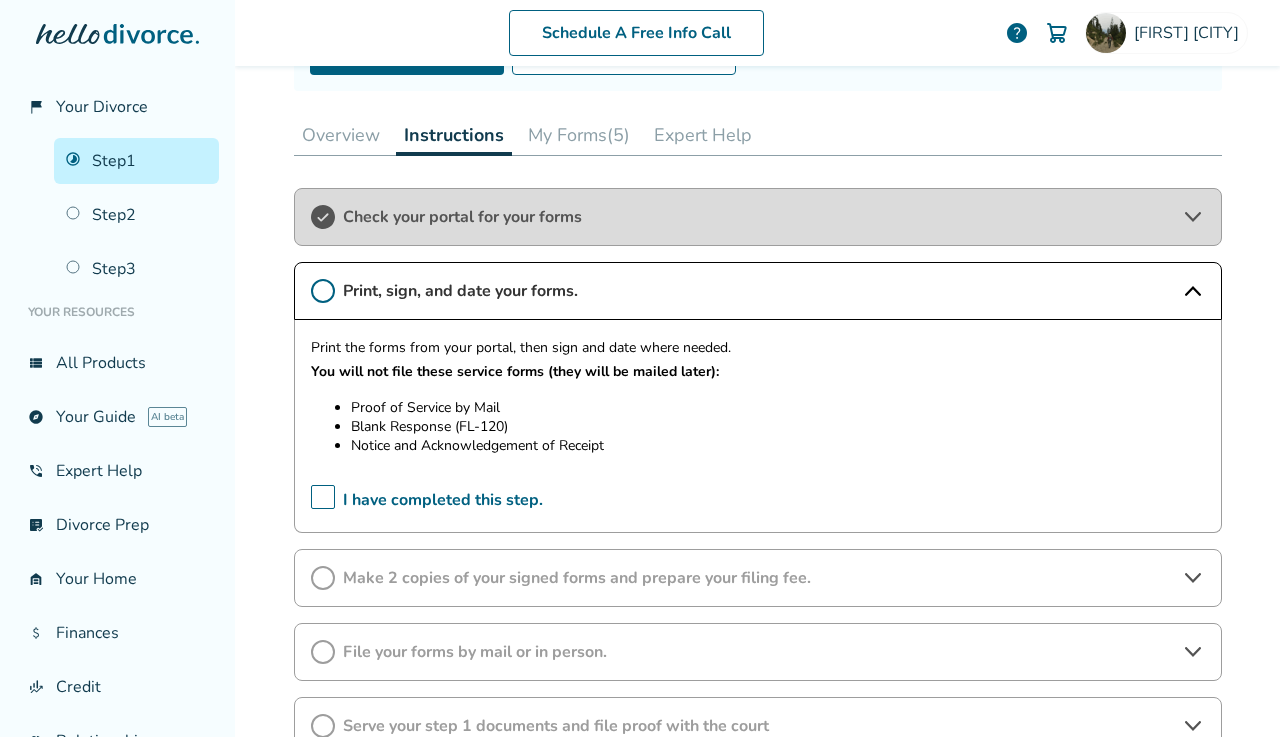 click on "My Forms  (5)" at bounding box center (579, 135) 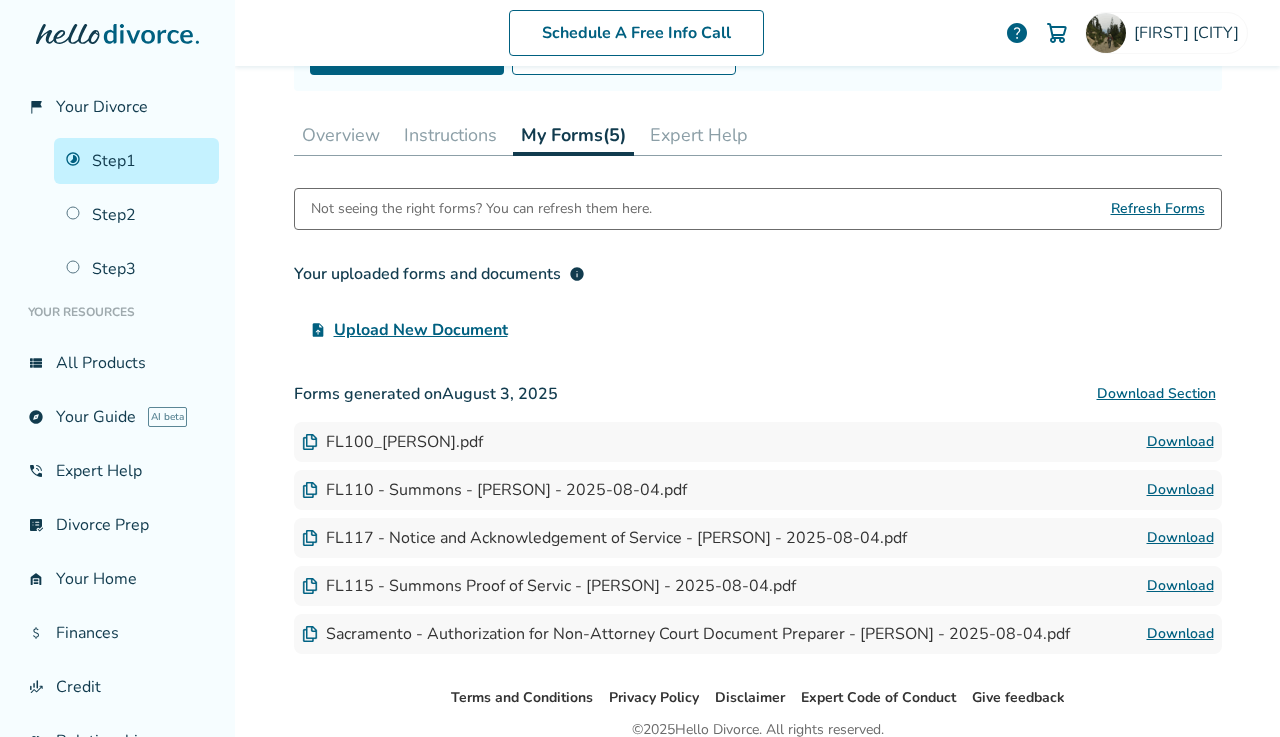 click on "Instructions" at bounding box center [450, 135] 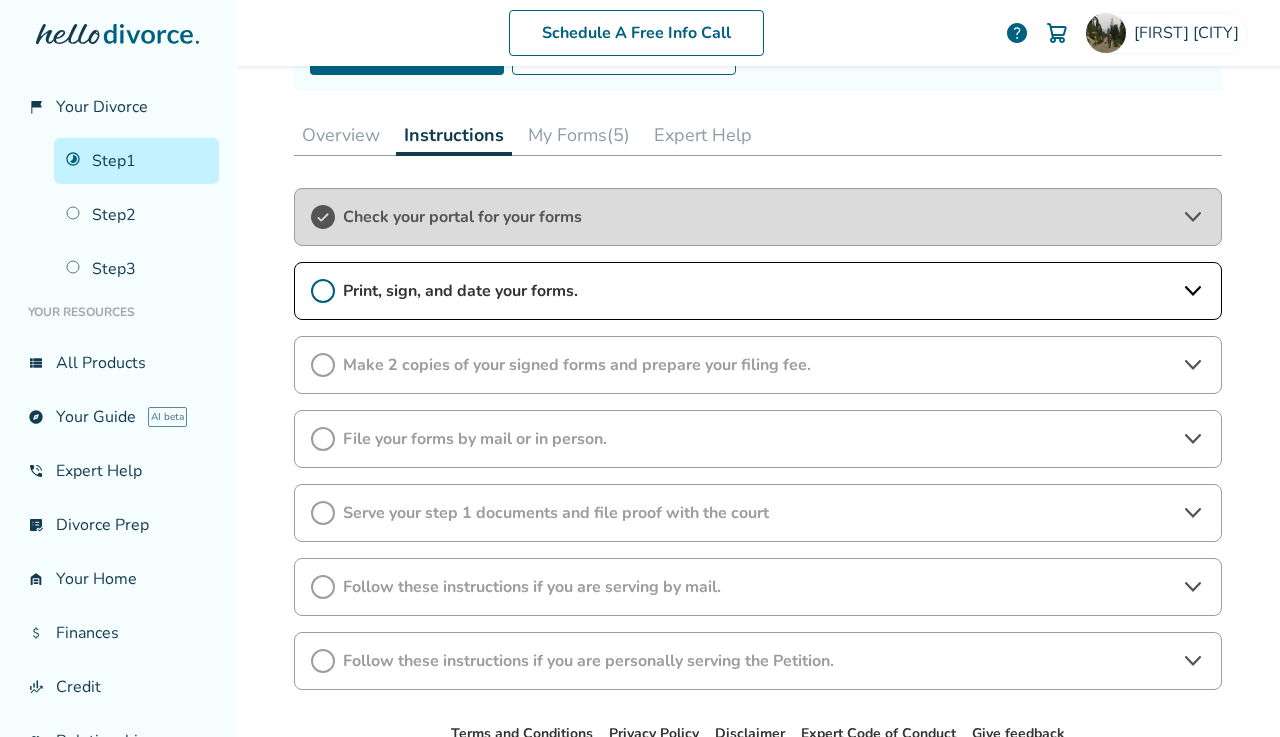 click on "Check your portal for your forms" at bounding box center [758, 217] 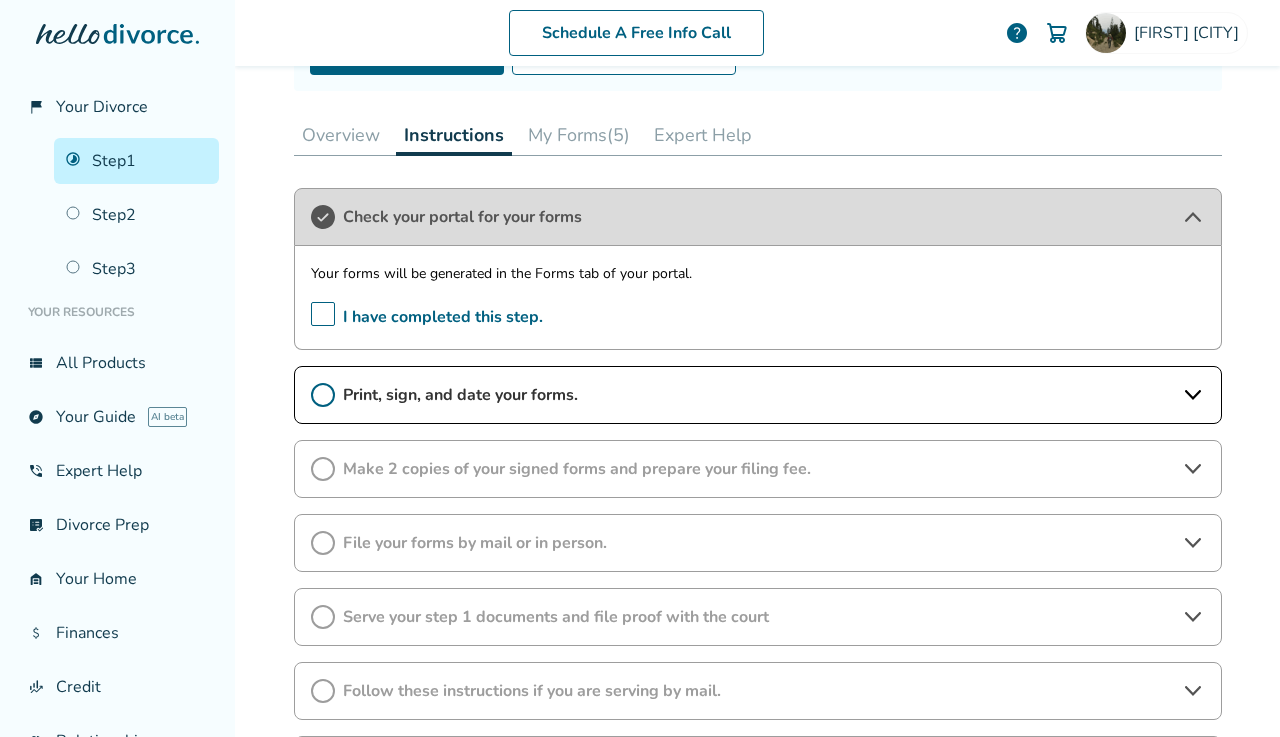 click on "Check your portal for your forms" at bounding box center [758, 217] 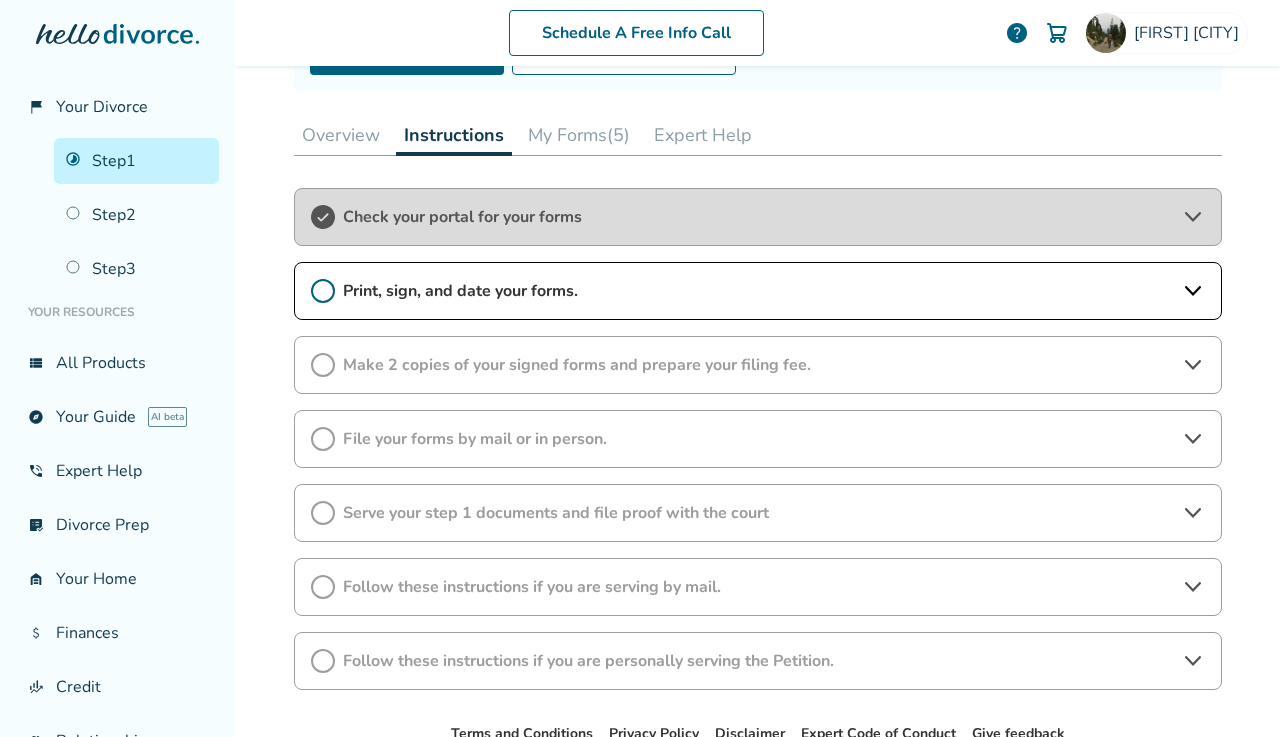click on "Print, sign, and date your forms." at bounding box center [758, 291] 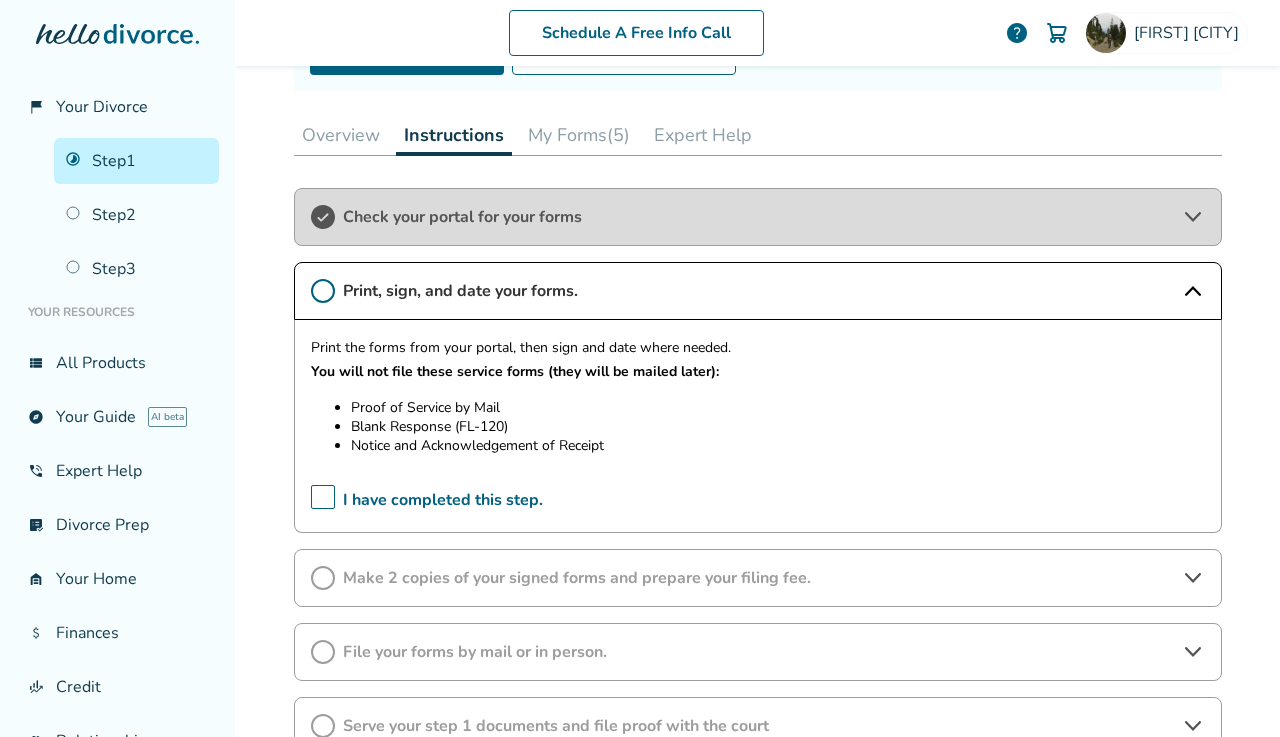 click on "My Forms  (5)" at bounding box center (579, 135) 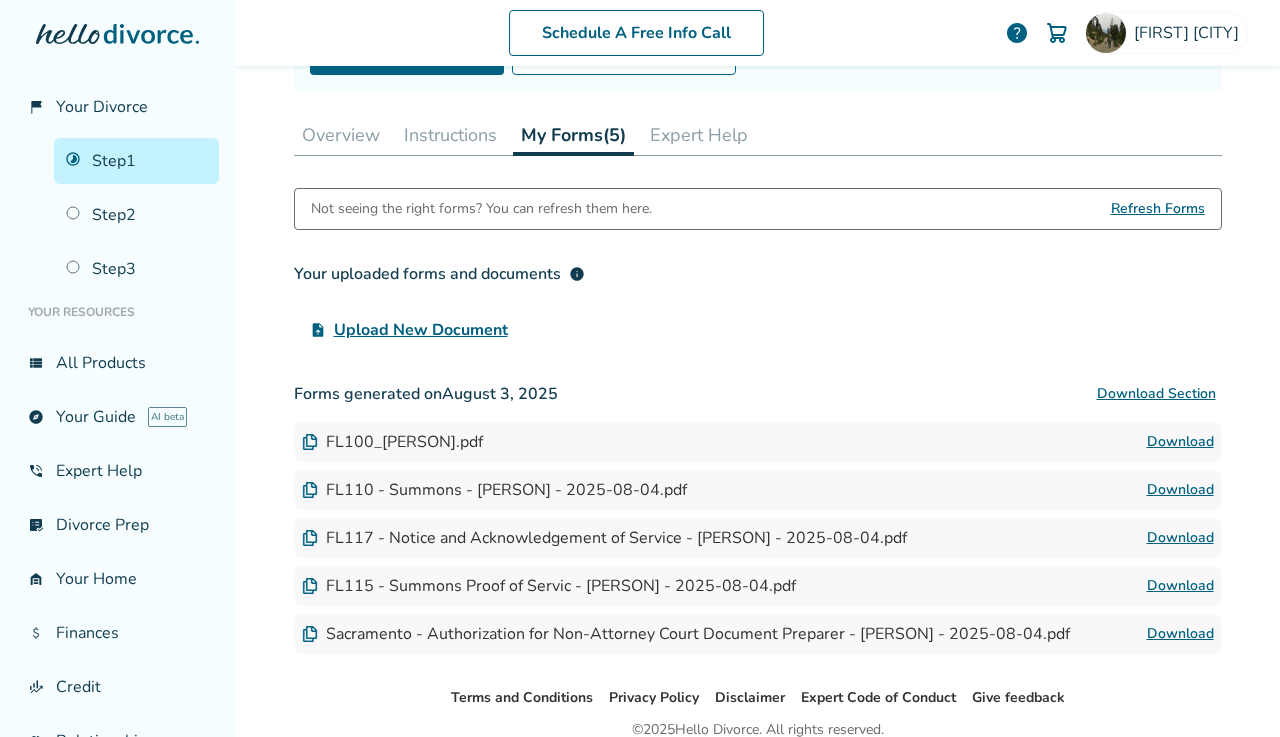 click on "Download" at bounding box center [1180, 538] 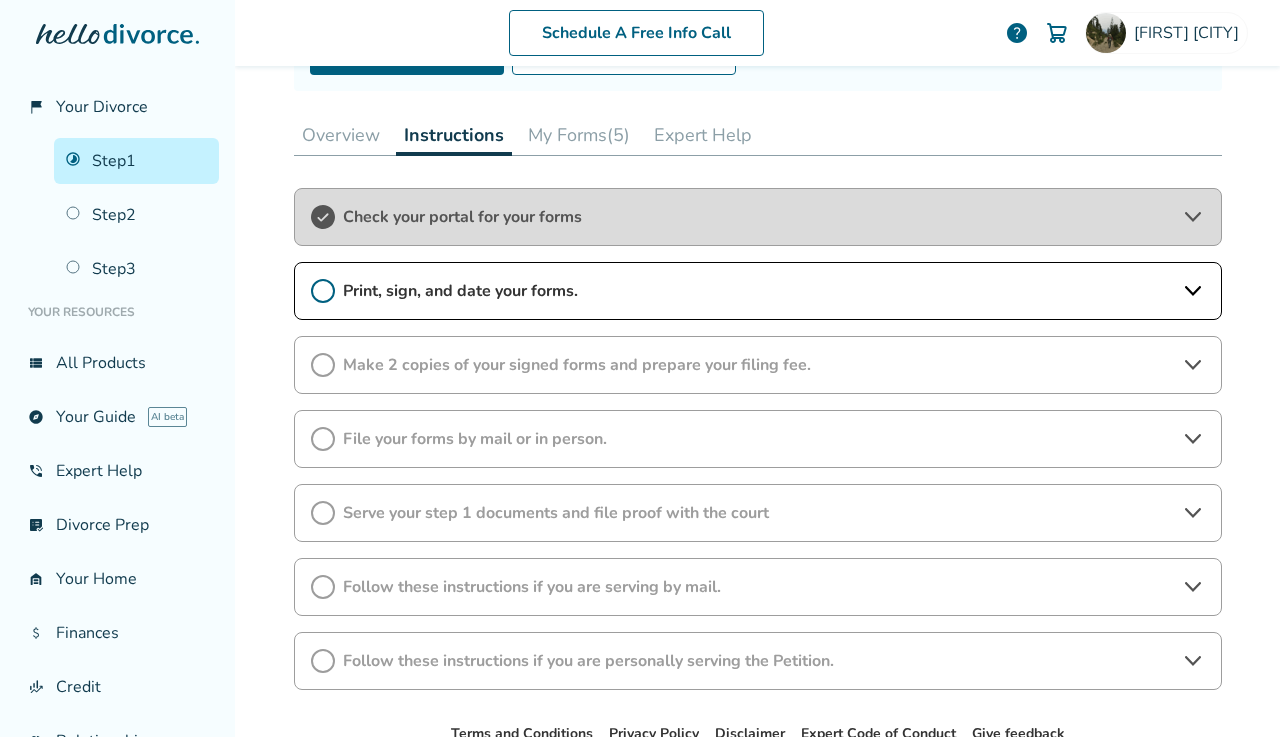 click on "Print, sign, and date your forms." at bounding box center [758, 291] 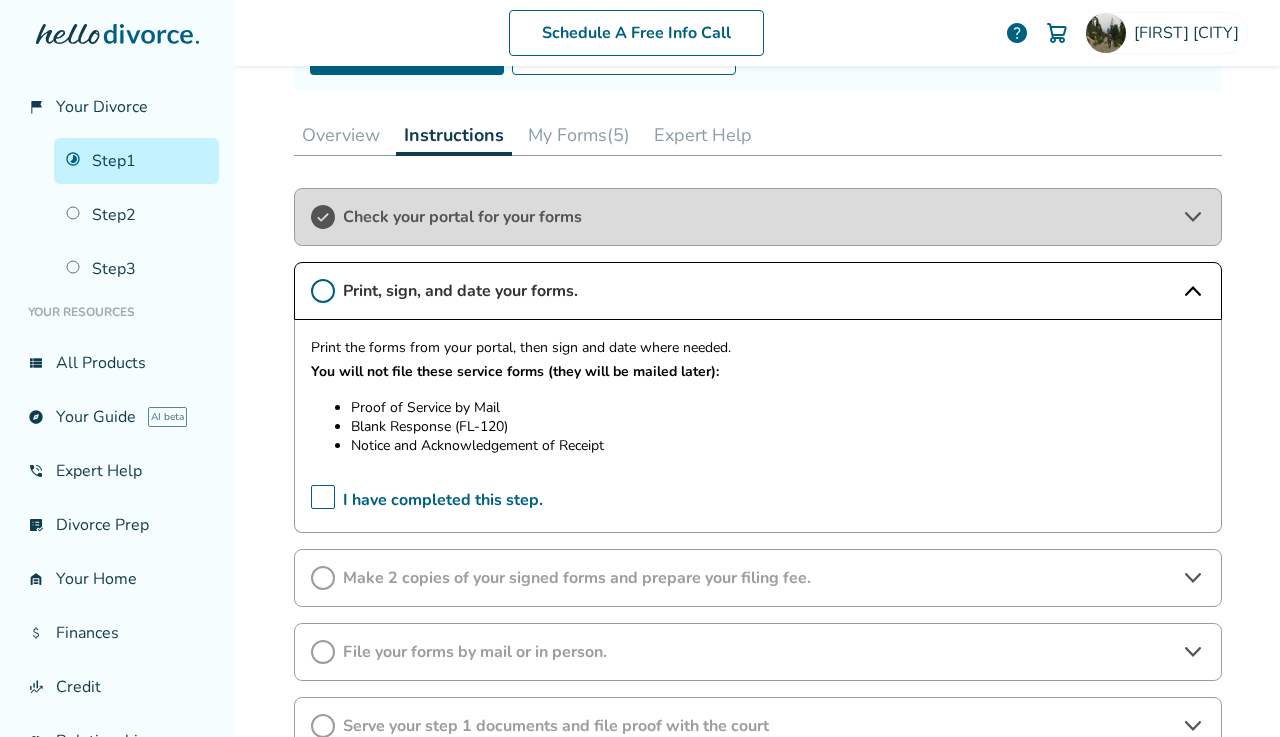 click on "My Forms  (5)" at bounding box center [579, 135] 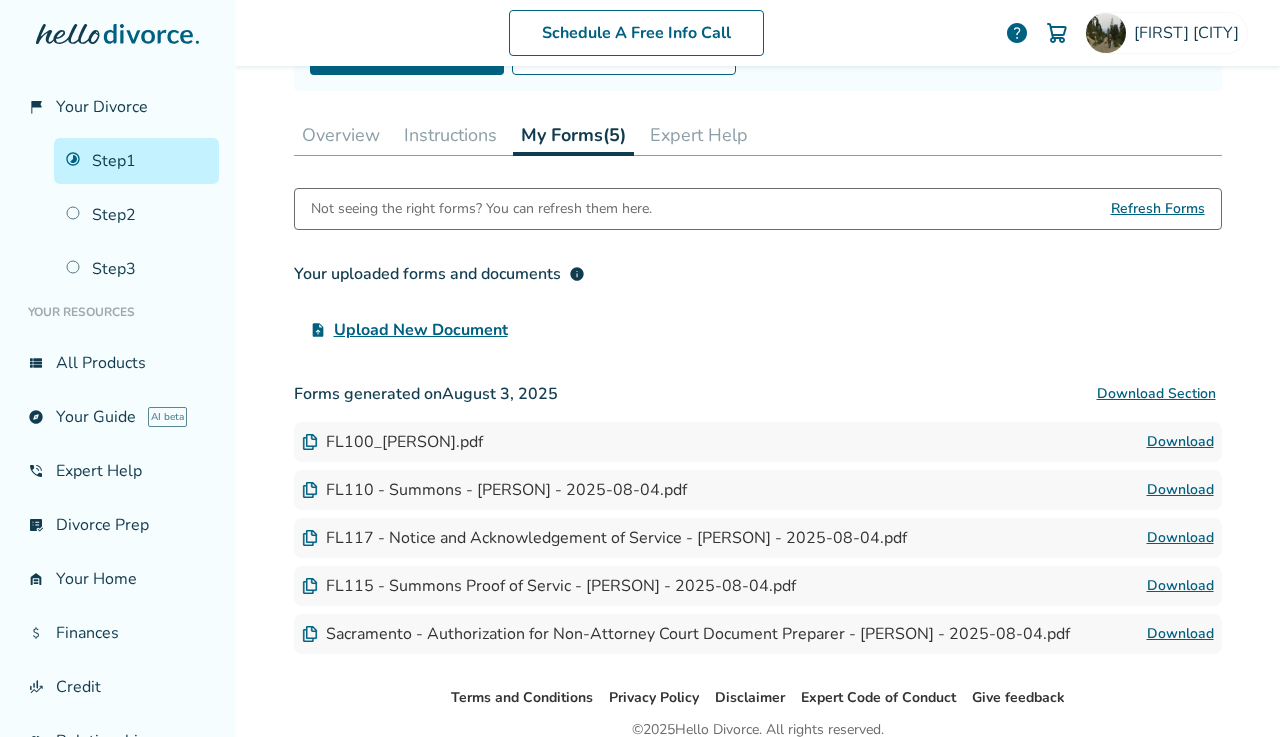click on "Download" at bounding box center (1180, 586) 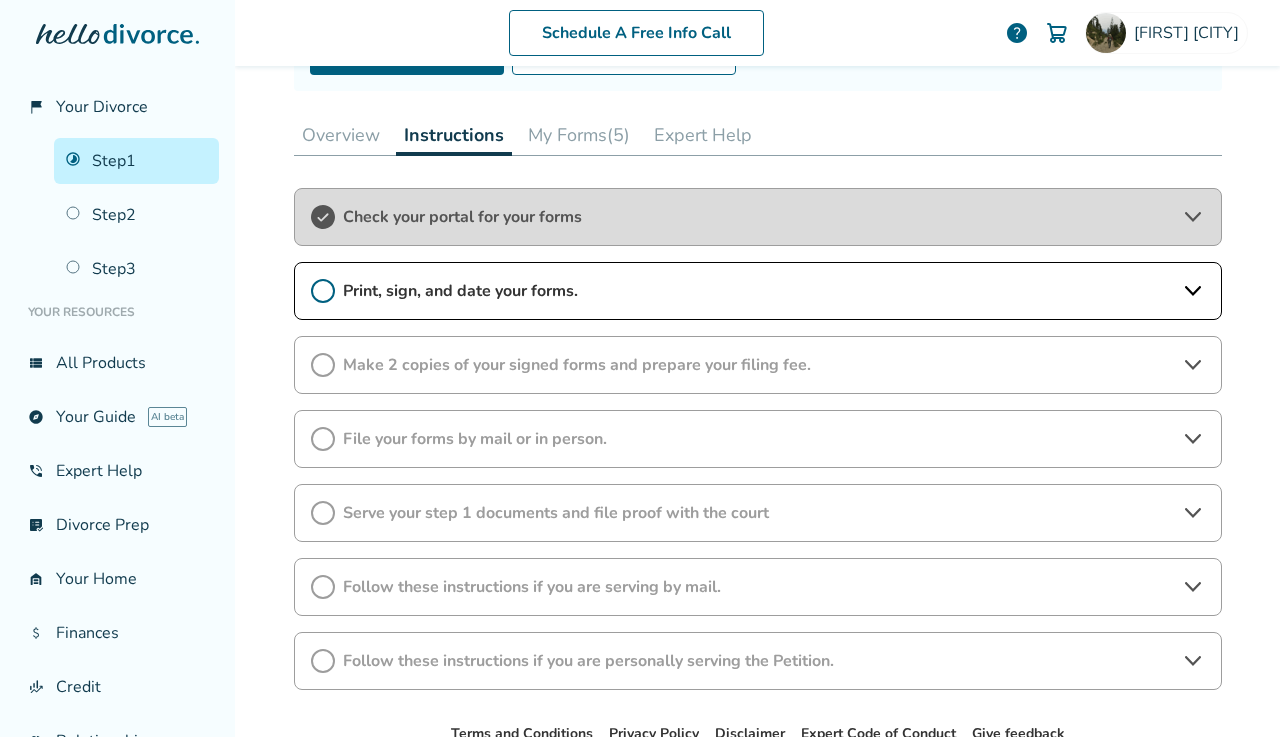 click on "Print, sign, and date your forms." at bounding box center (758, 291) 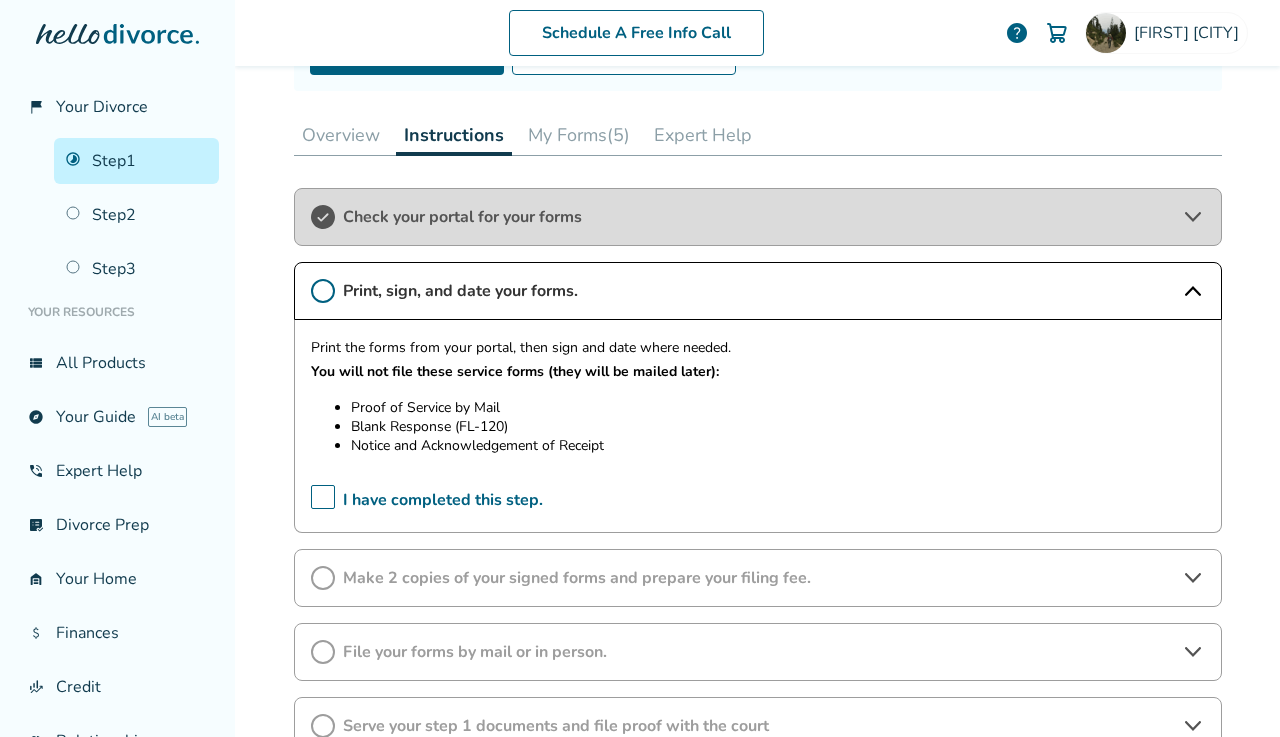 click on "My Forms  (5)" at bounding box center (579, 135) 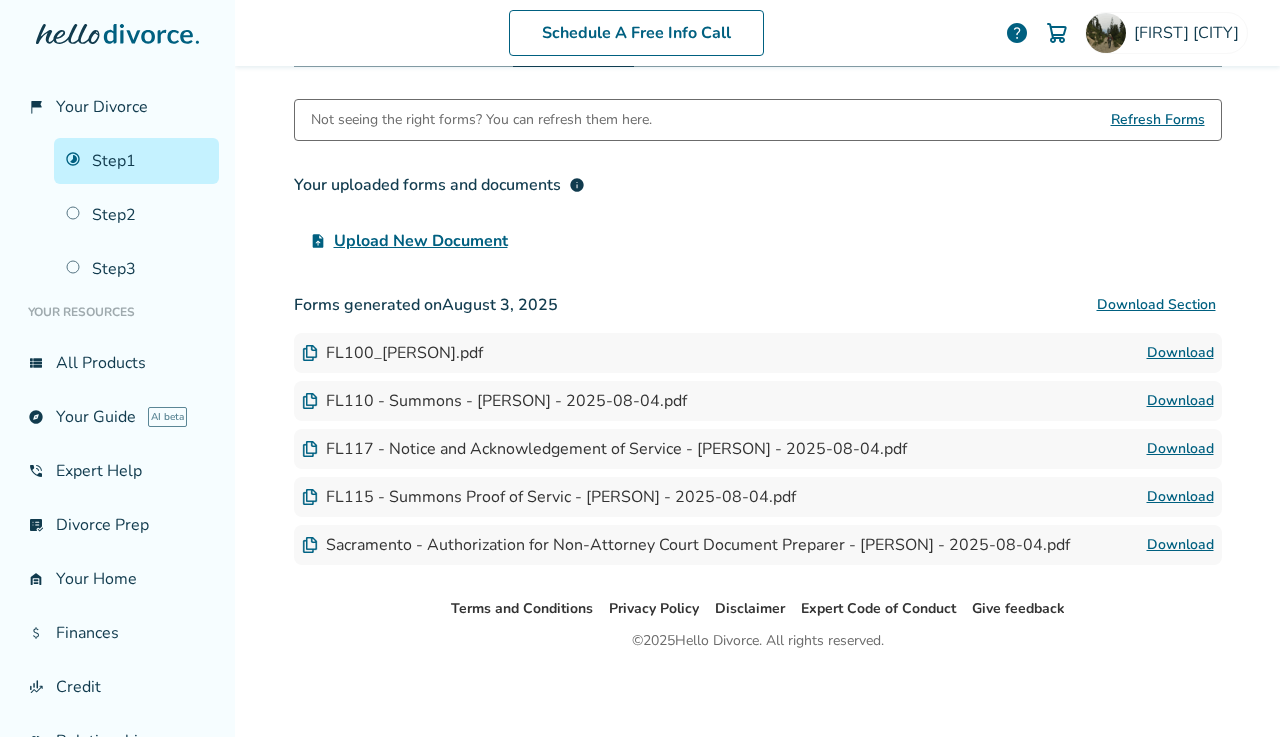scroll, scrollTop: 358, scrollLeft: 0, axis: vertical 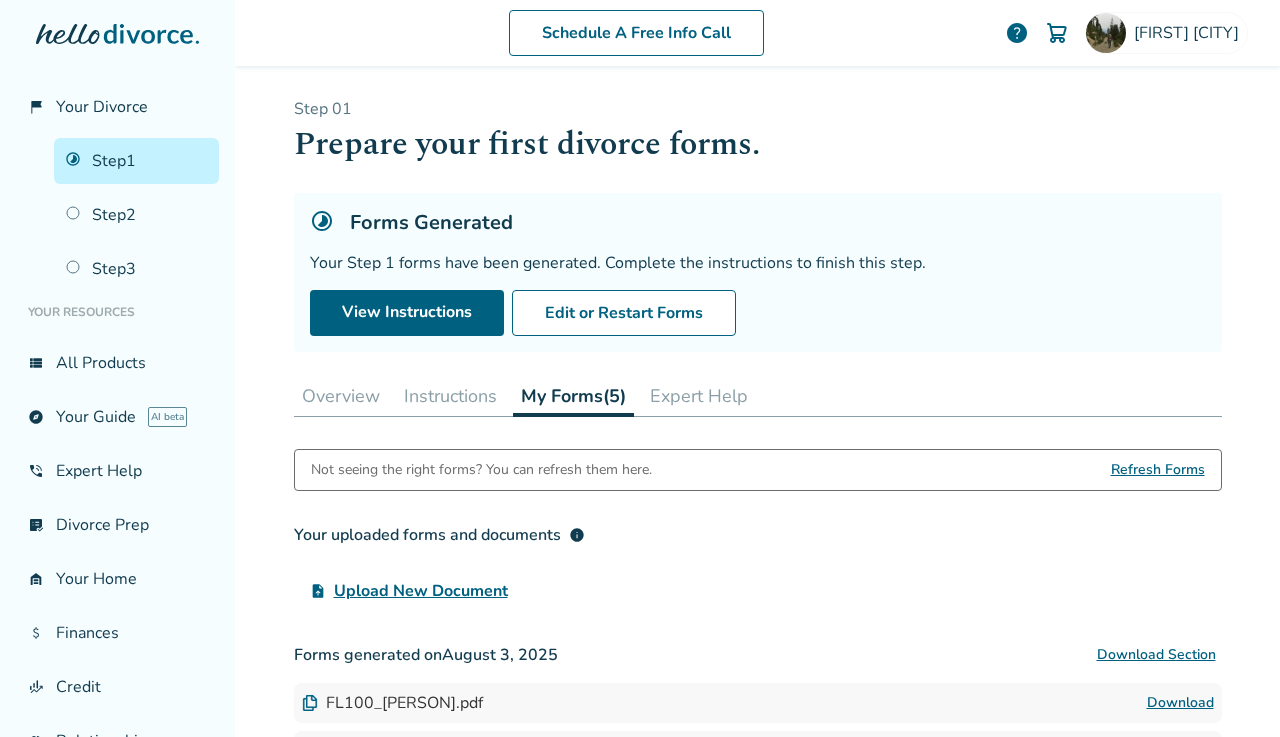 click on "Expert Help" at bounding box center (699, 396) 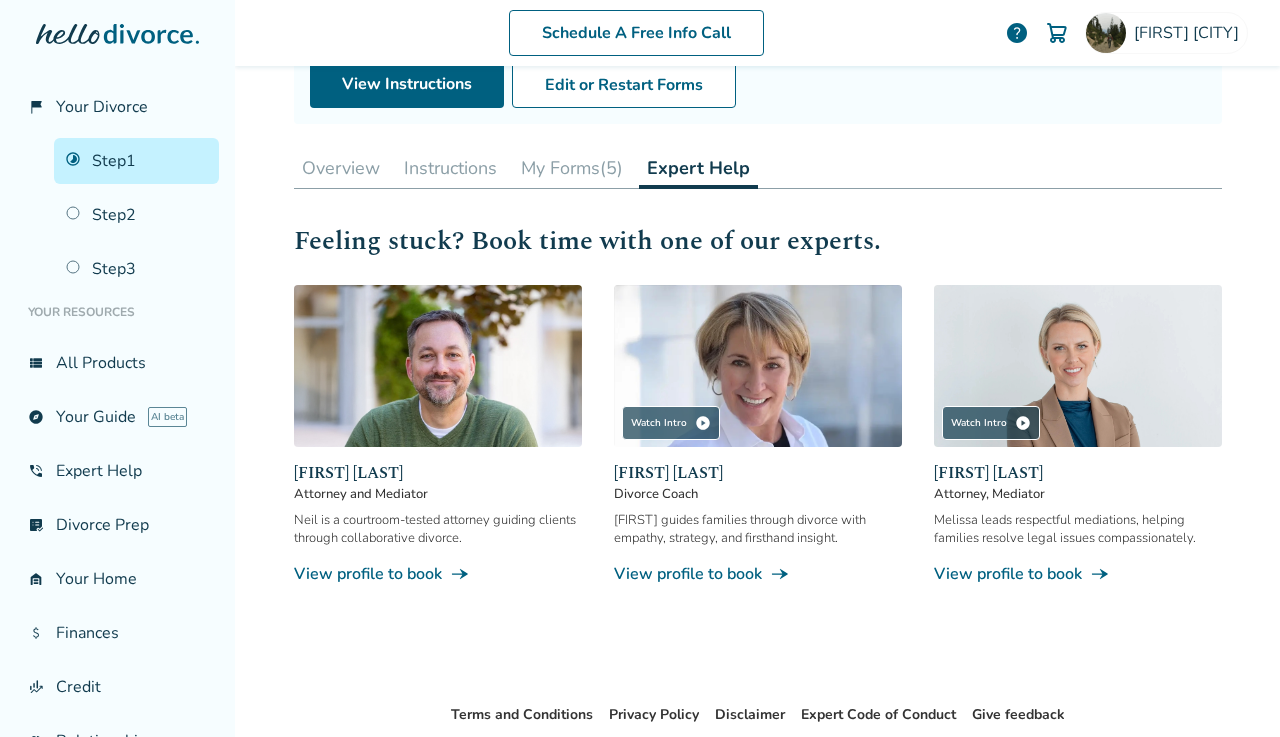 scroll, scrollTop: 229, scrollLeft: 0, axis: vertical 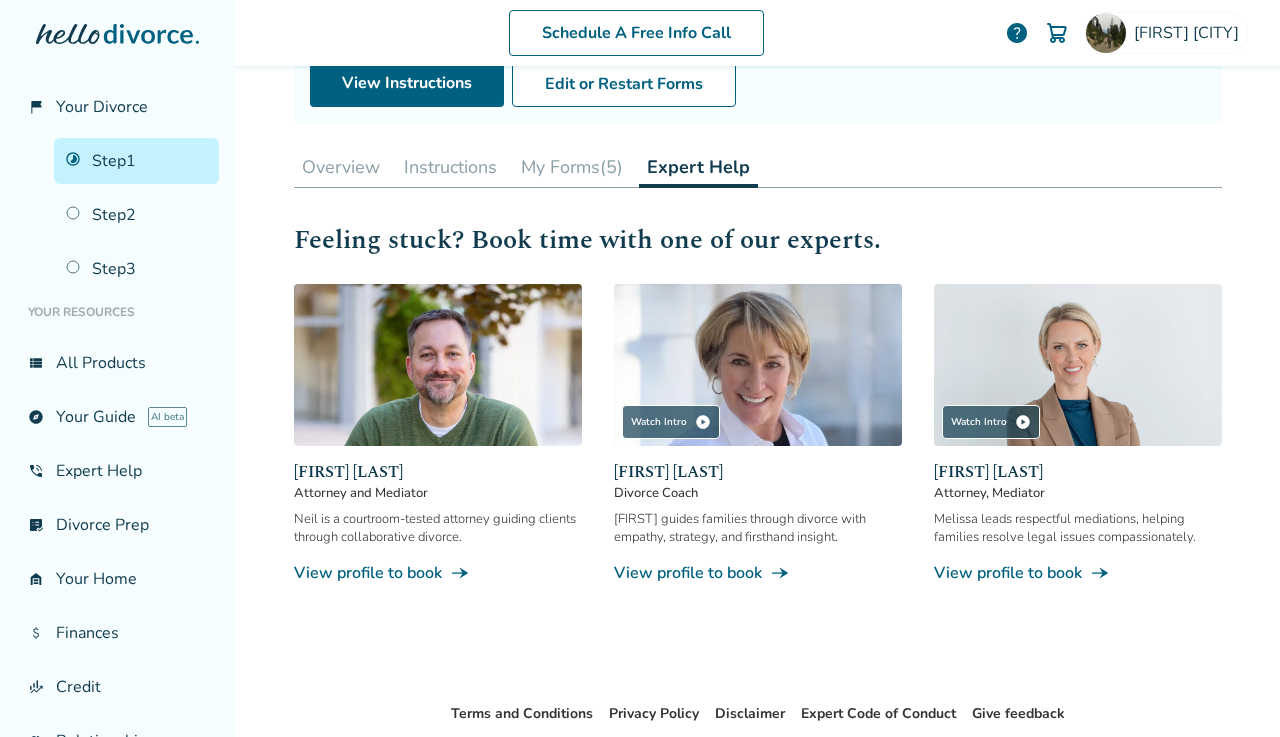 click on "[FIRST] guides families through divorce with empathy, strategy, and firsthand insight." at bounding box center (758, 528) 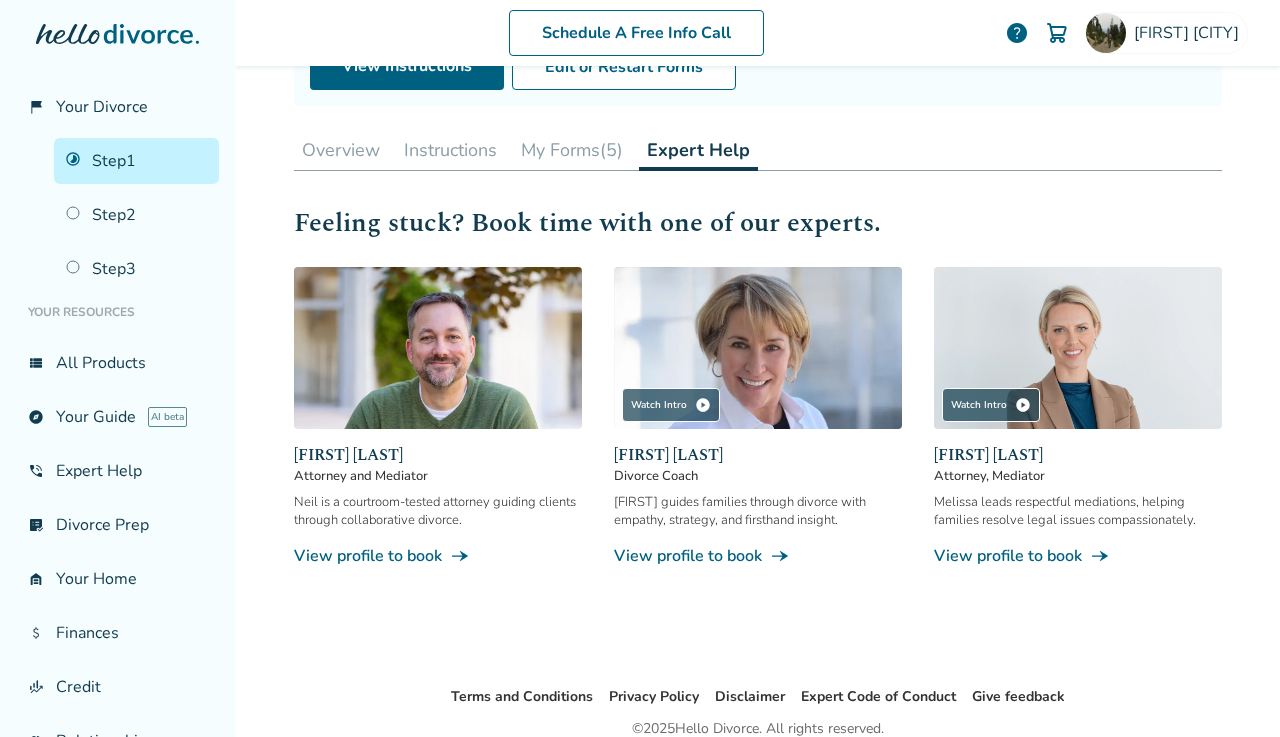 scroll, scrollTop: 248, scrollLeft: 0, axis: vertical 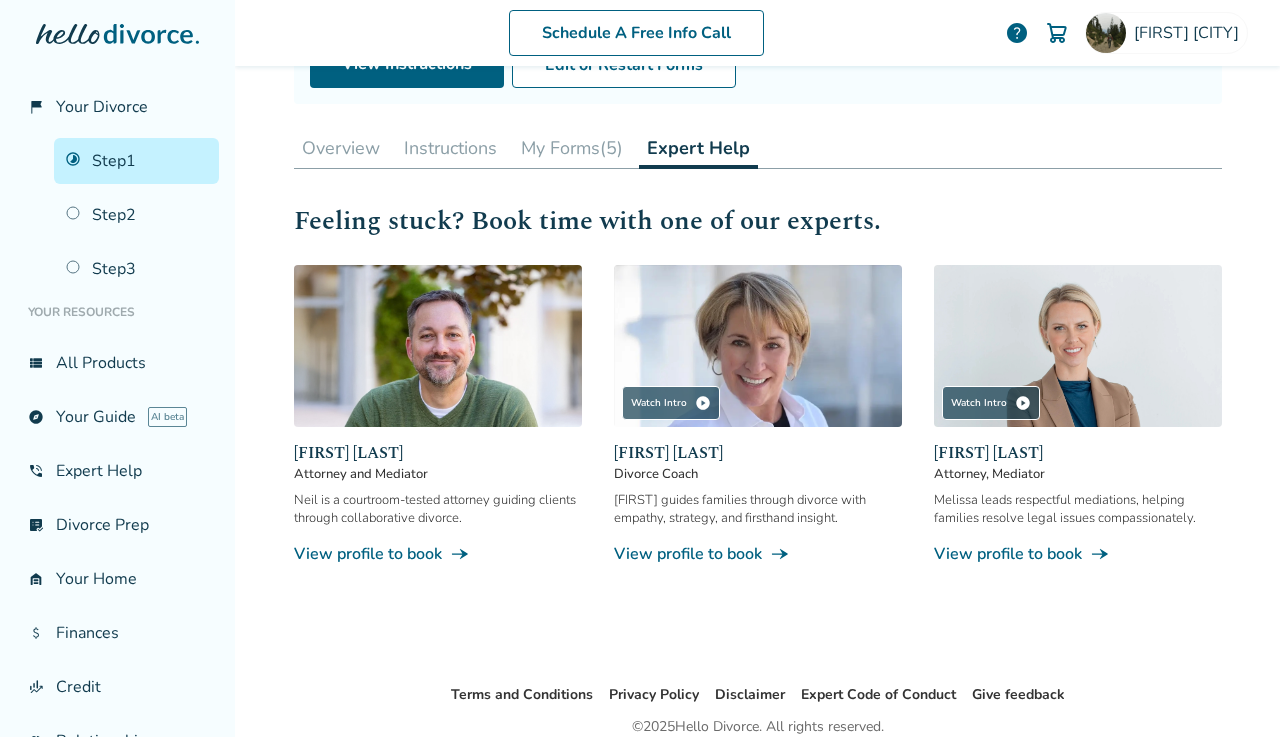 click on "View profile to book line_end_arrow_notch" at bounding box center [438, 554] 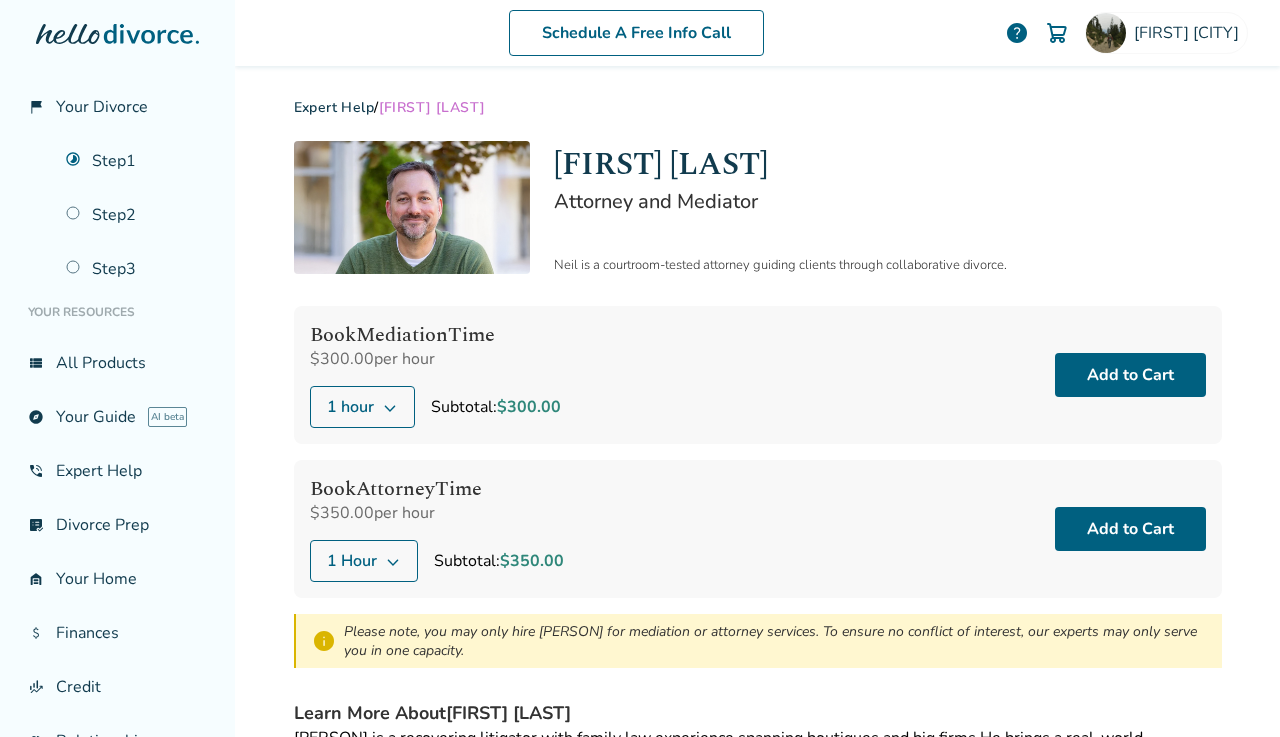 scroll, scrollTop: 0, scrollLeft: 0, axis: both 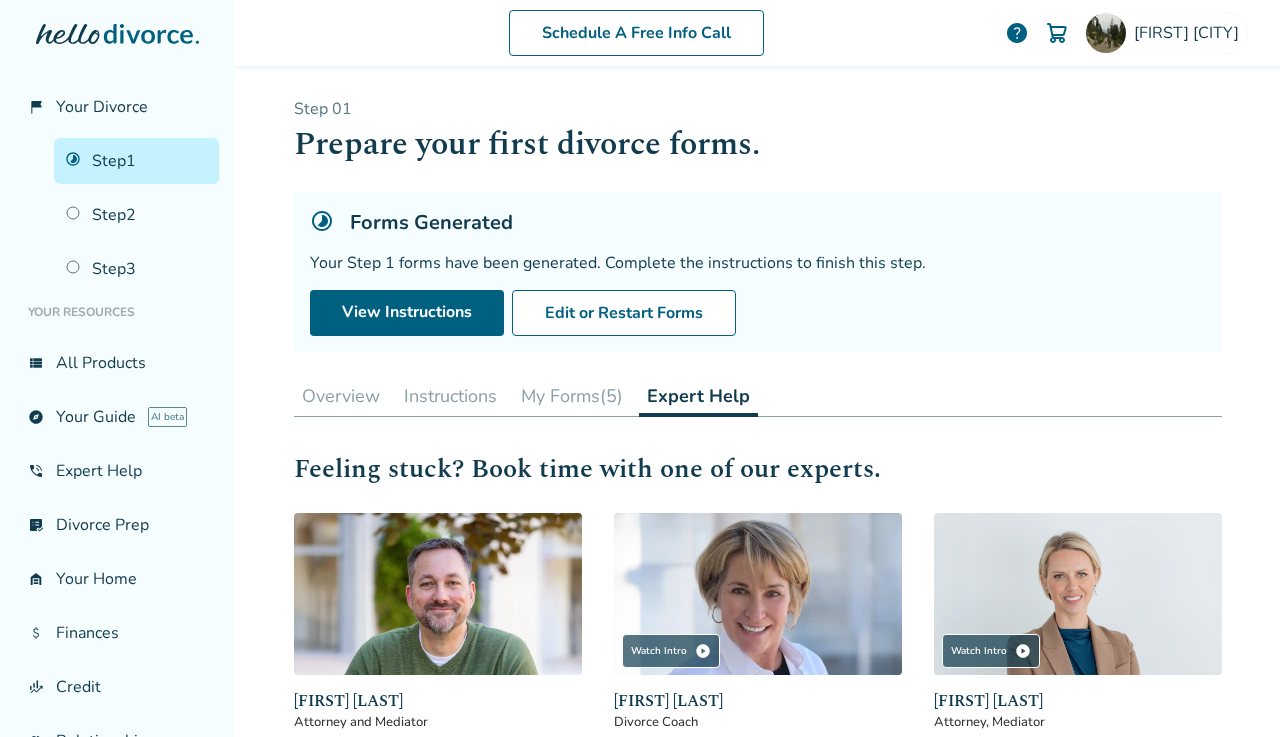 click on "My Forms  (5)" at bounding box center (572, 396) 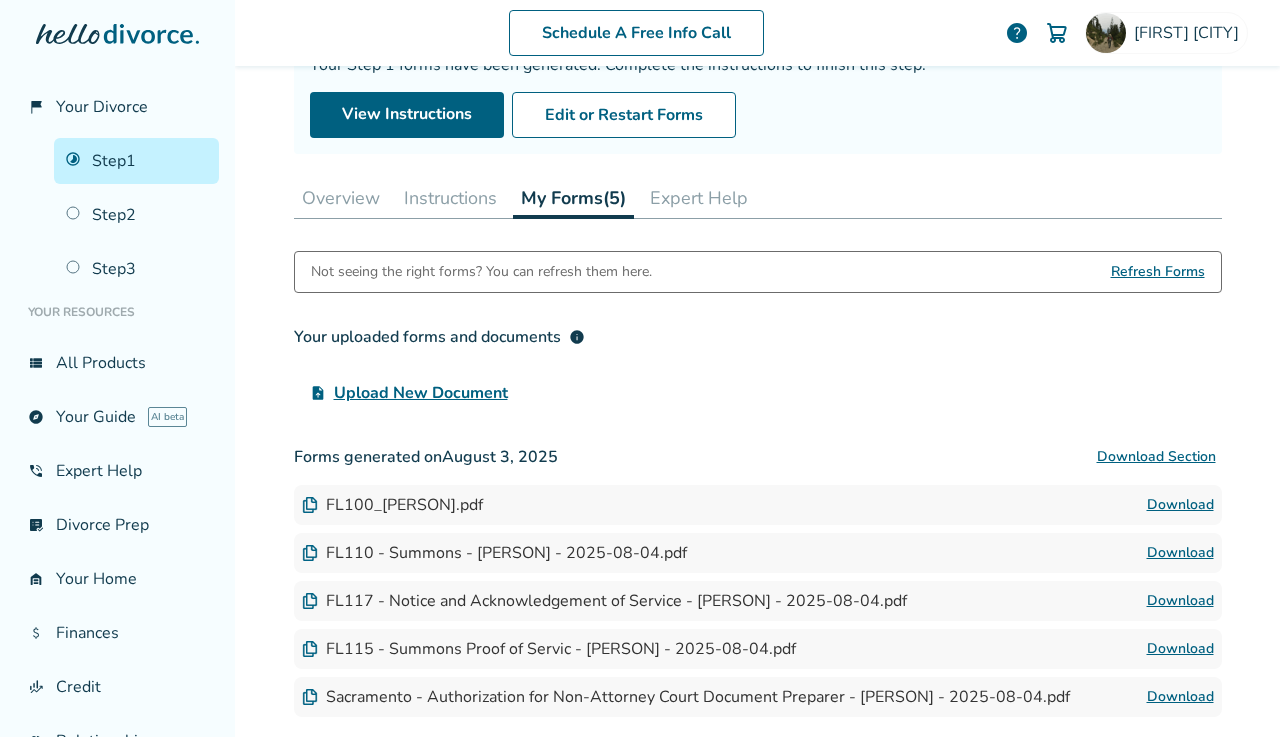 scroll, scrollTop: 261, scrollLeft: 0, axis: vertical 